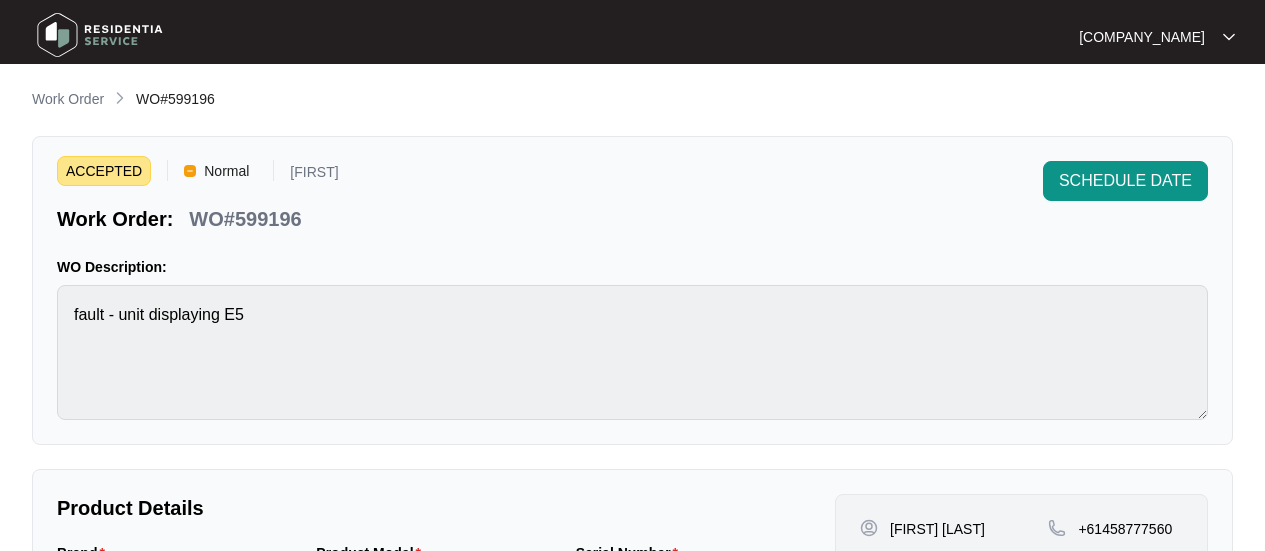scroll, scrollTop: 791, scrollLeft: 0, axis: vertical 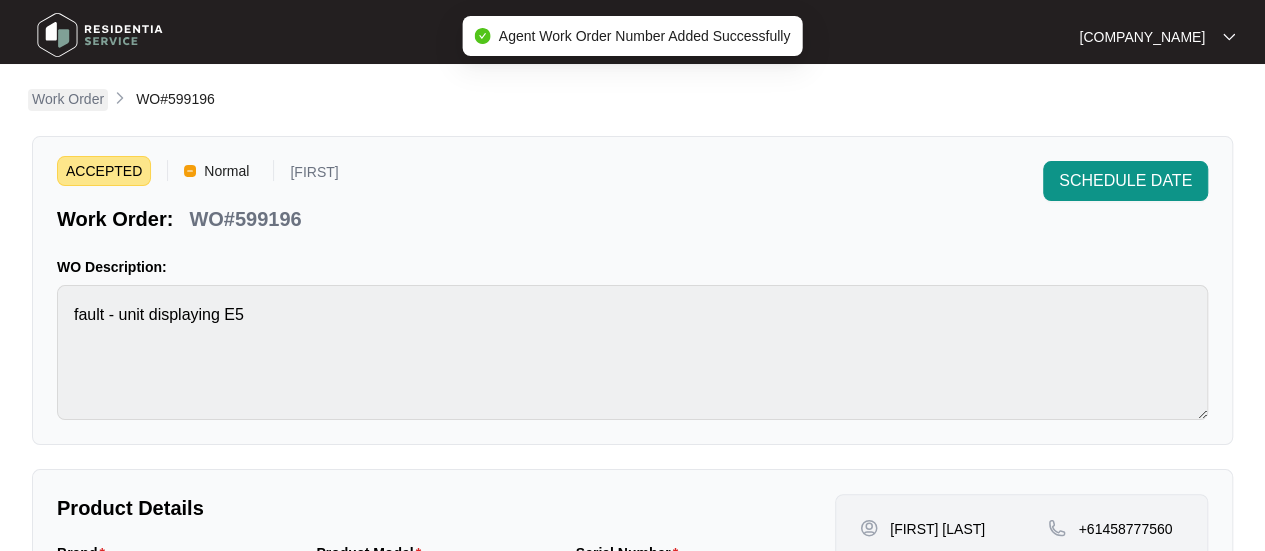 click on "Work Order" at bounding box center (68, 99) 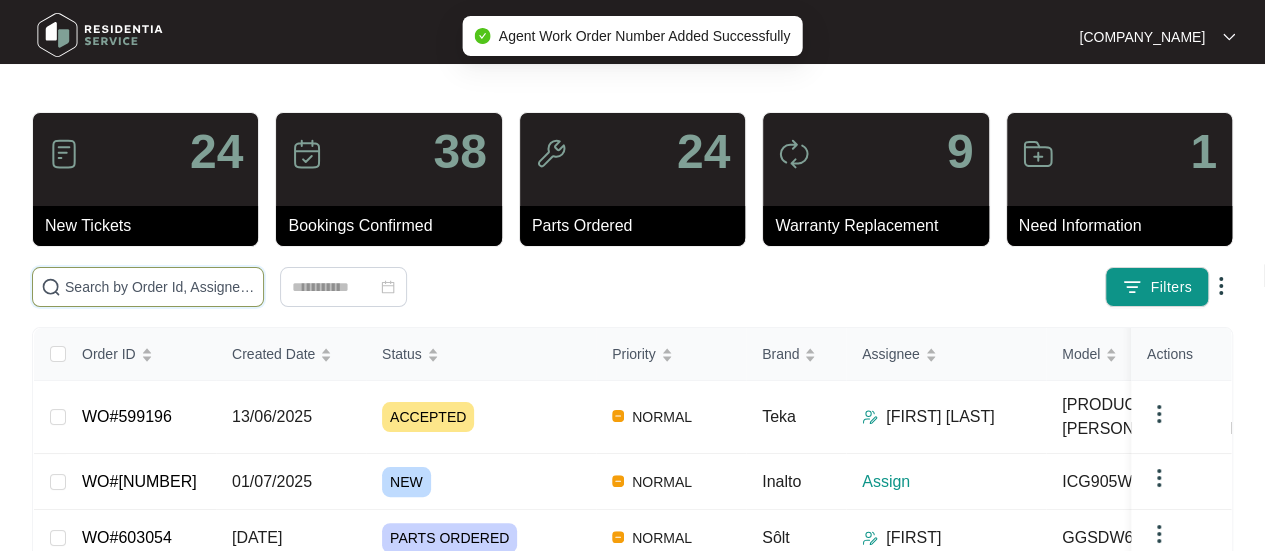click at bounding box center [160, 287] 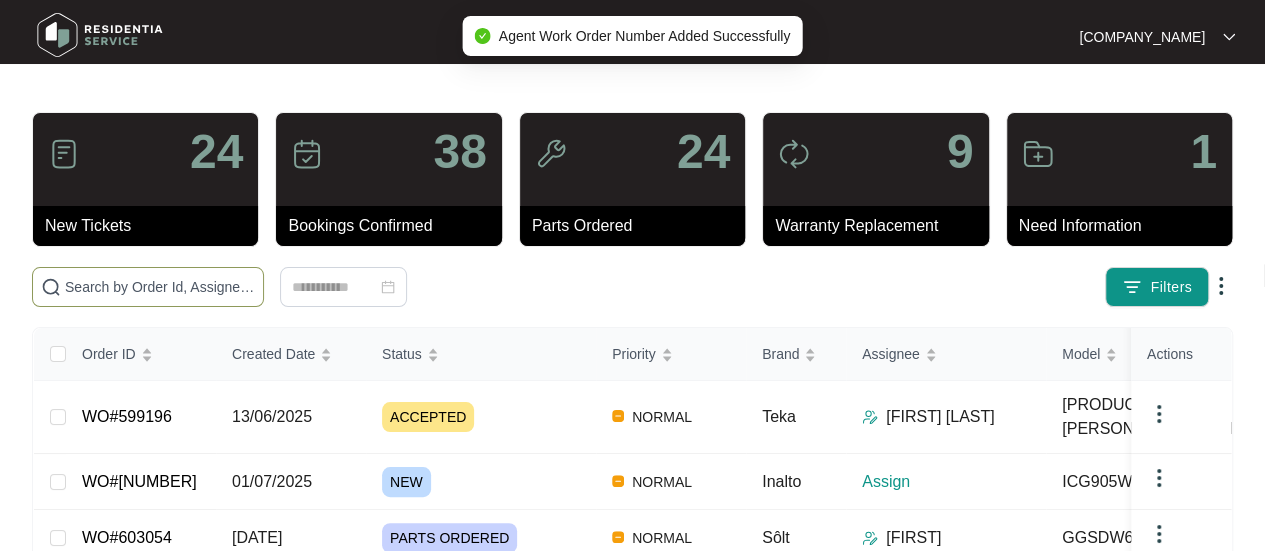 paste on "[NUMBER]" 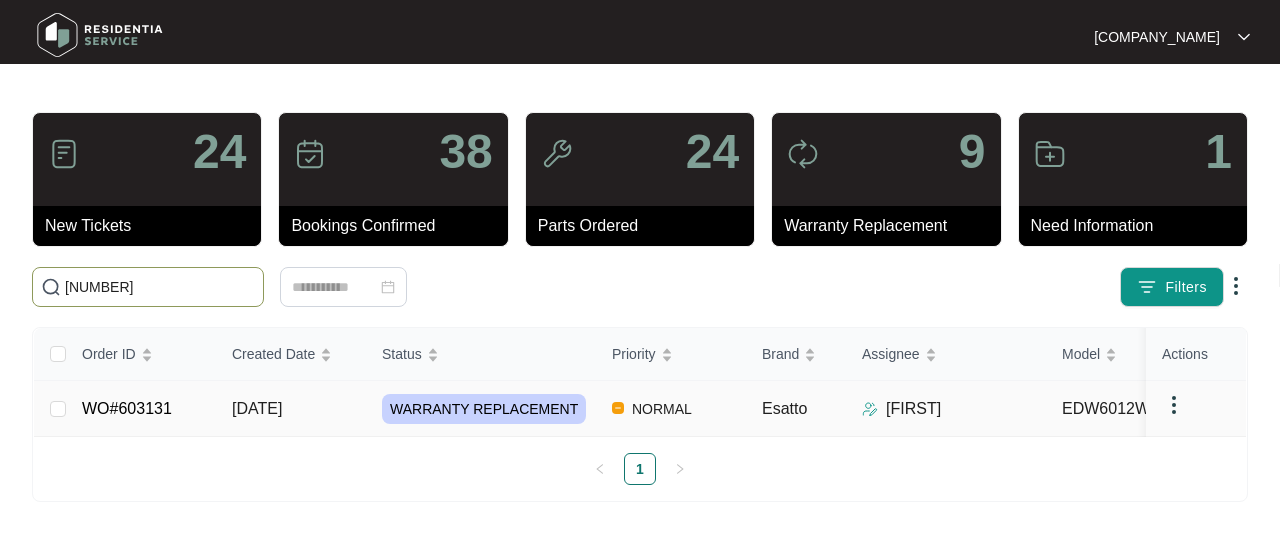 type on "[NUMBER]" 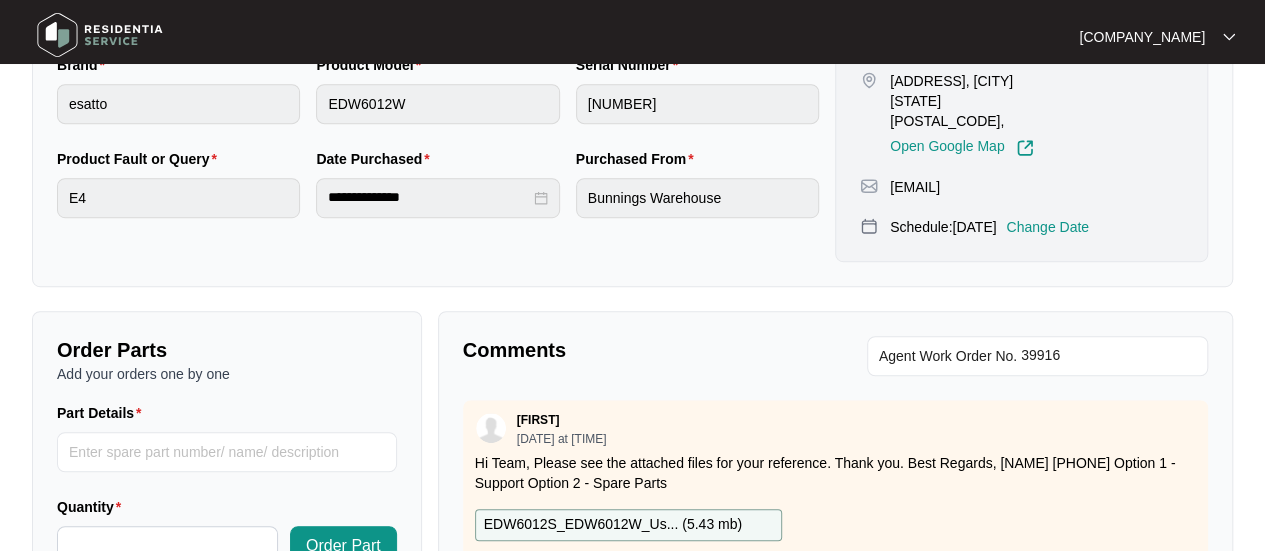 scroll, scrollTop: 600, scrollLeft: 0, axis: vertical 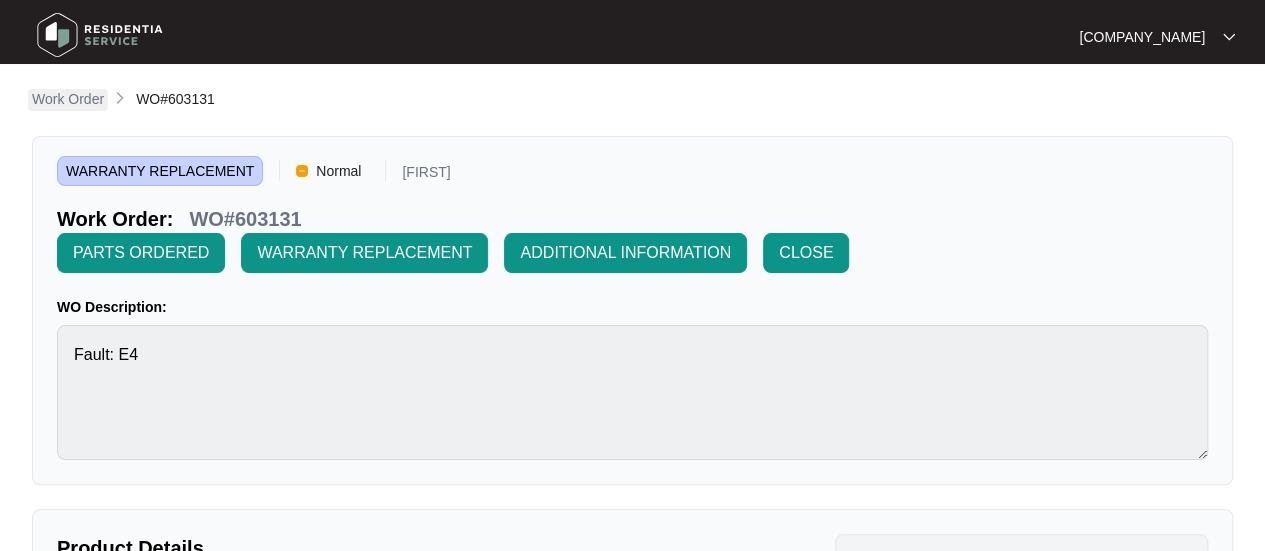 click on "Work Order" at bounding box center [68, 99] 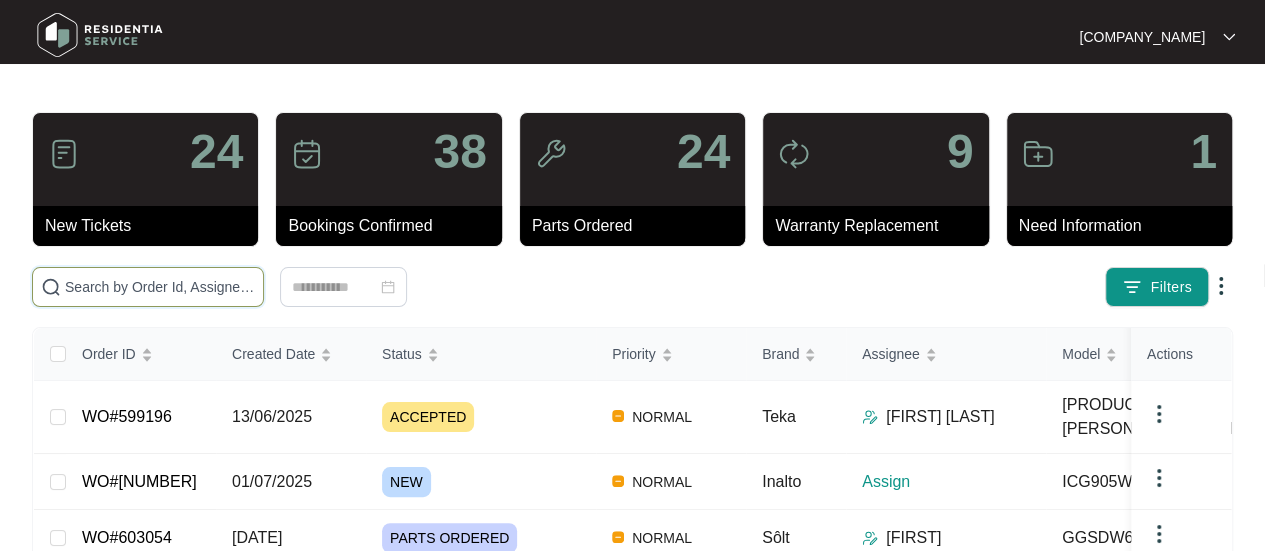 click at bounding box center [160, 287] 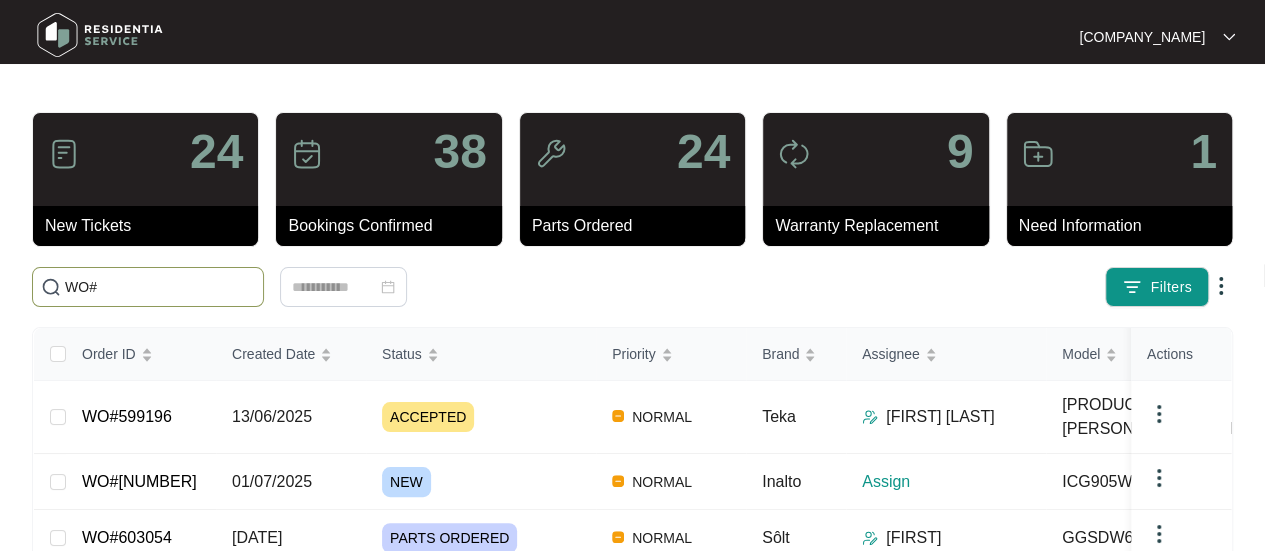 paste on "[NUMBER]" 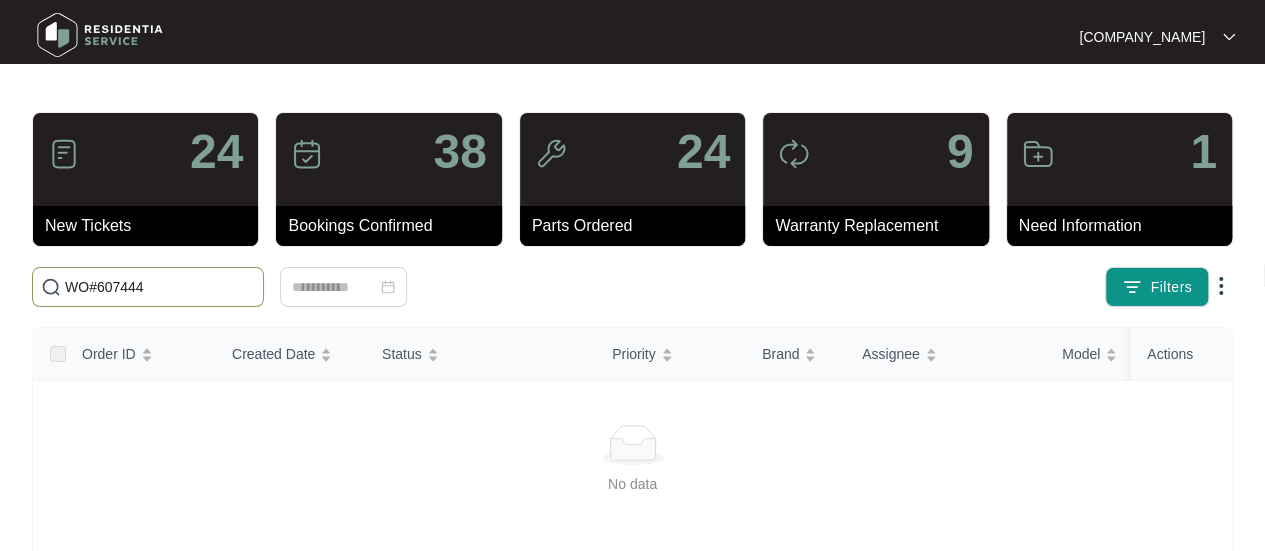 type on "WO#607444" 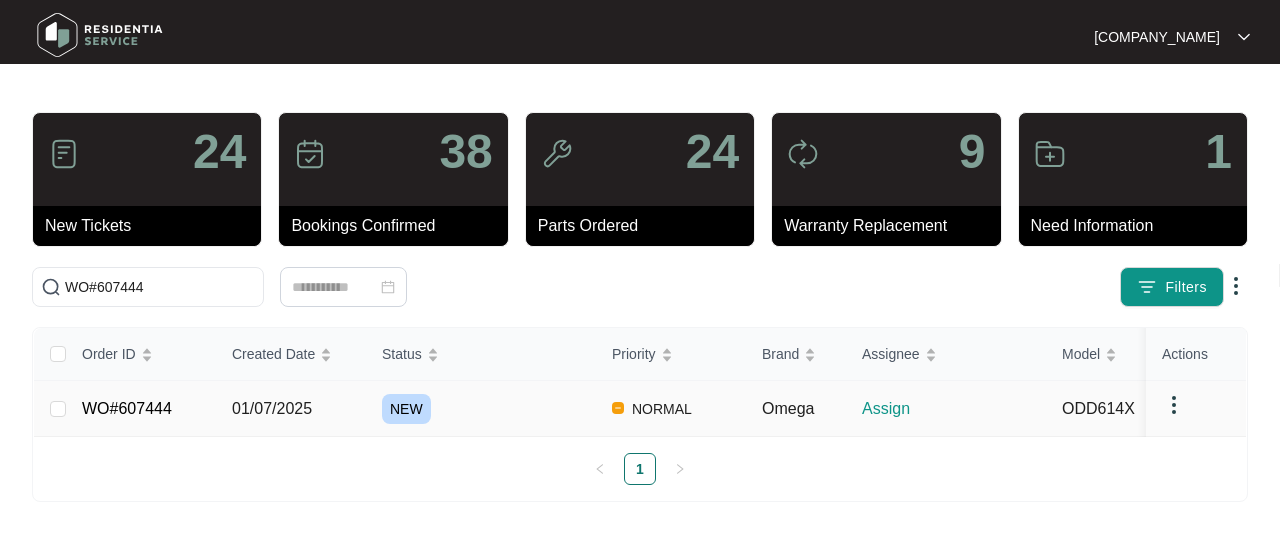 click on "01/07/2025" at bounding box center (58, 409) 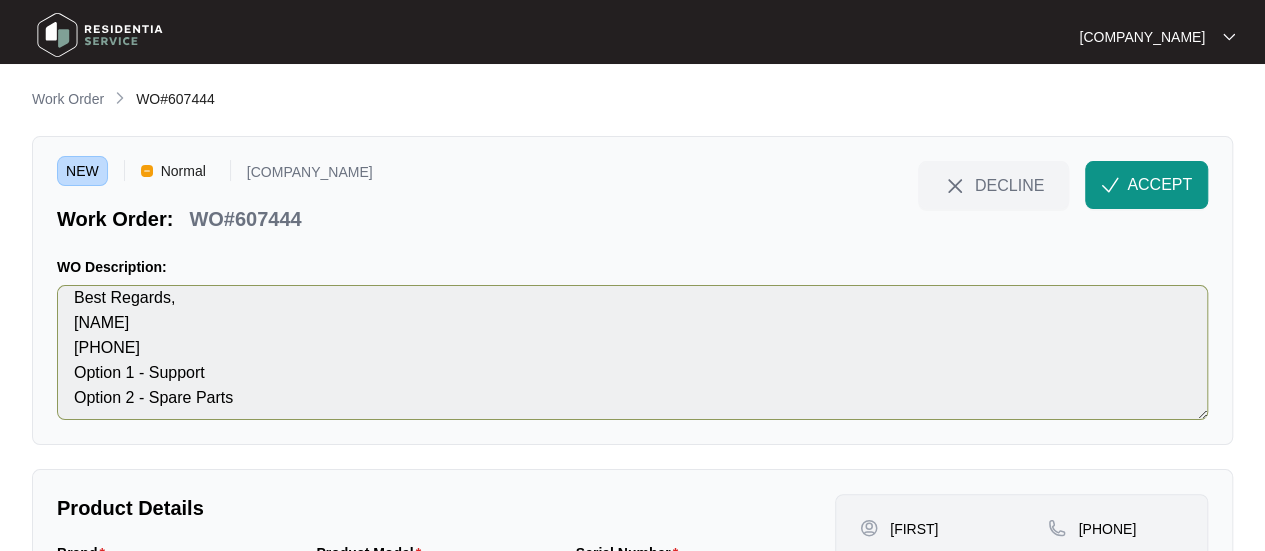 scroll, scrollTop: 125, scrollLeft: 0, axis: vertical 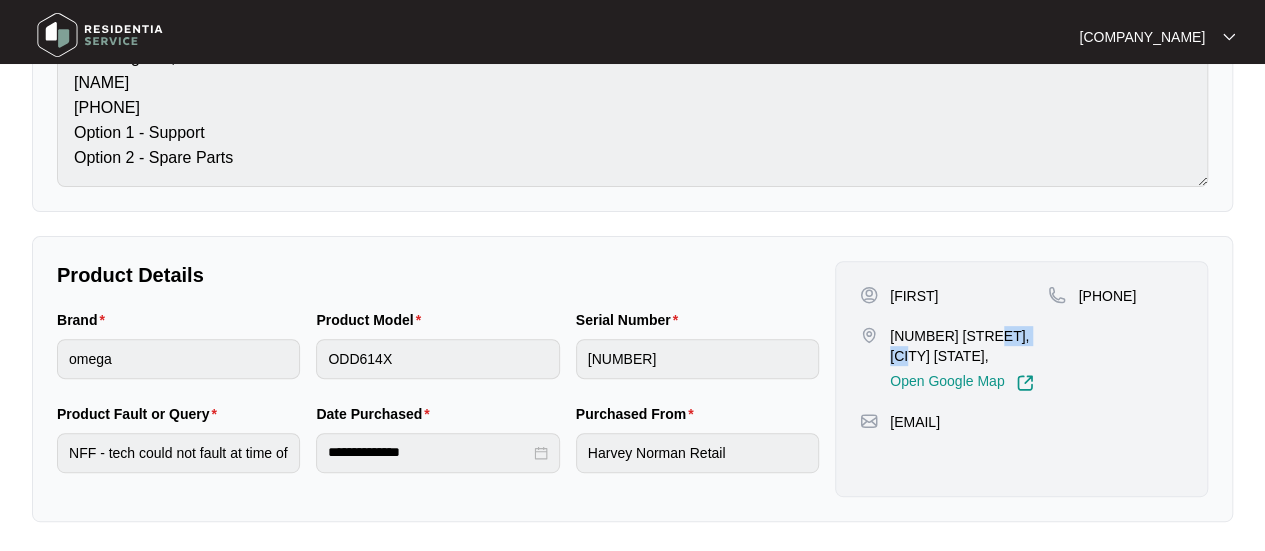 drag, startPoint x: 1030, startPoint y: 335, endPoint x: 973, endPoint y: 329, distance: 57.31492 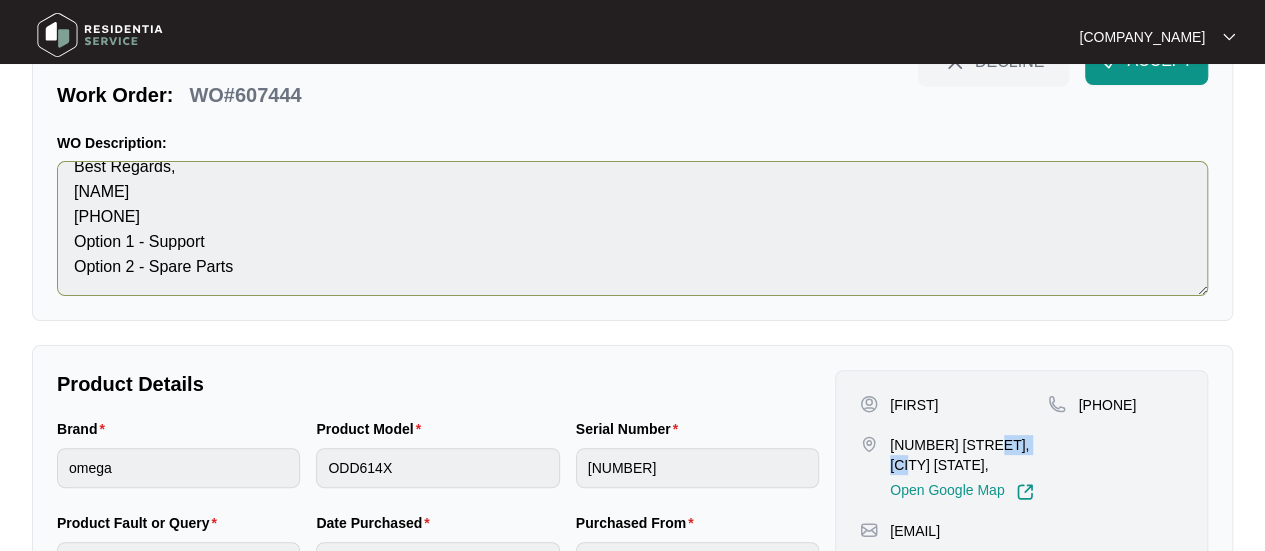 scroll, scrollTop: 0, scrollLeft: 0, axis: both 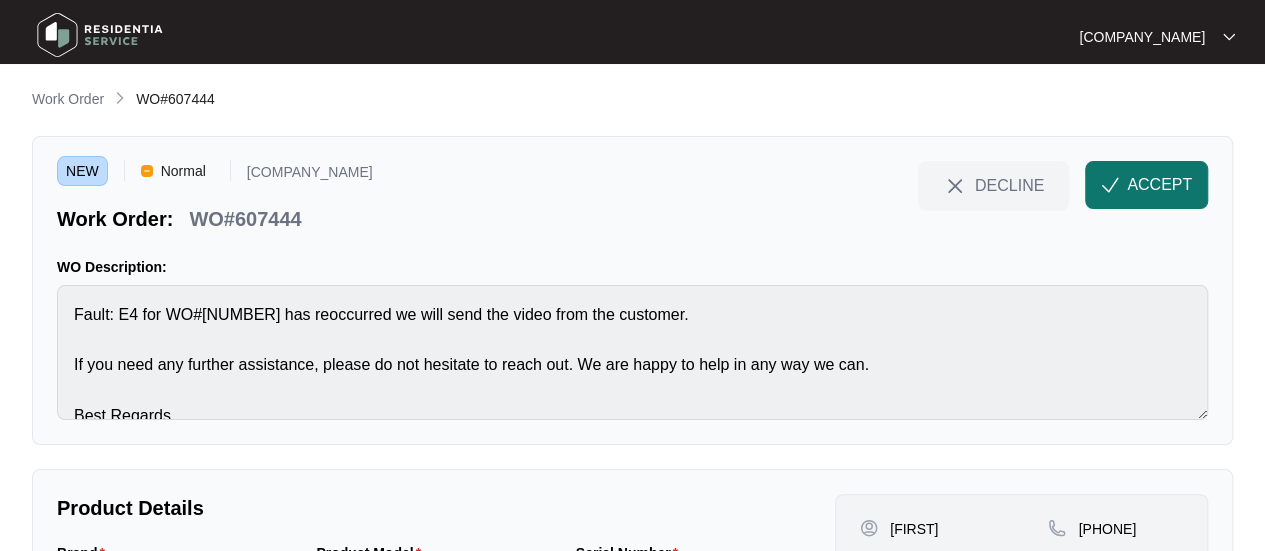 click on "ACCEPT" at bounding box center [1159, 185] 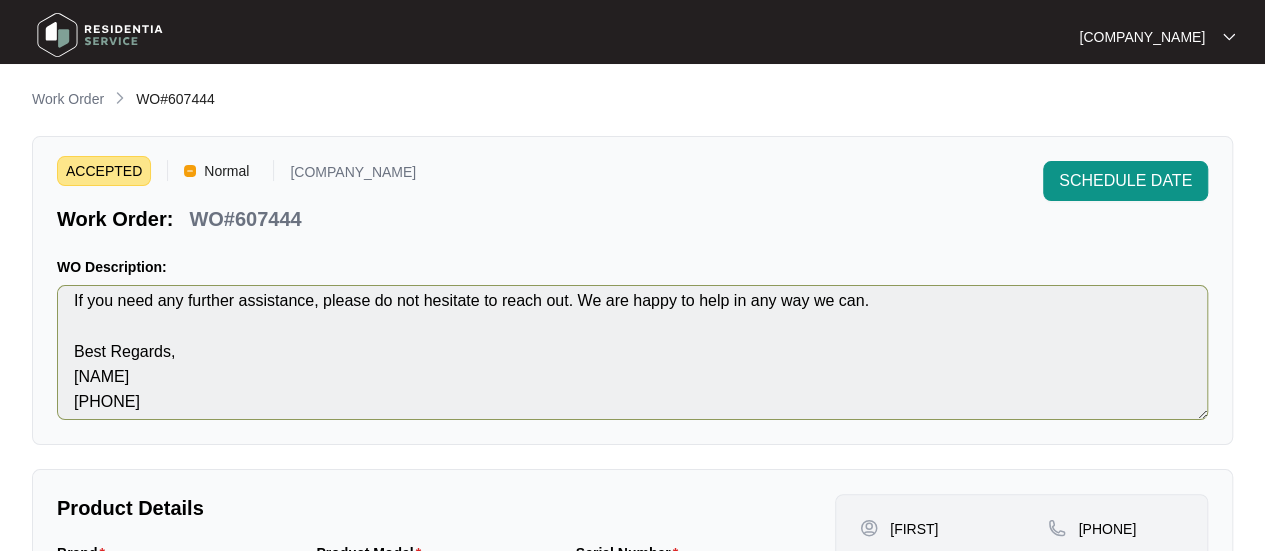 scroll, scrollTop: 125, scrollLeft: 0, axis: vertical 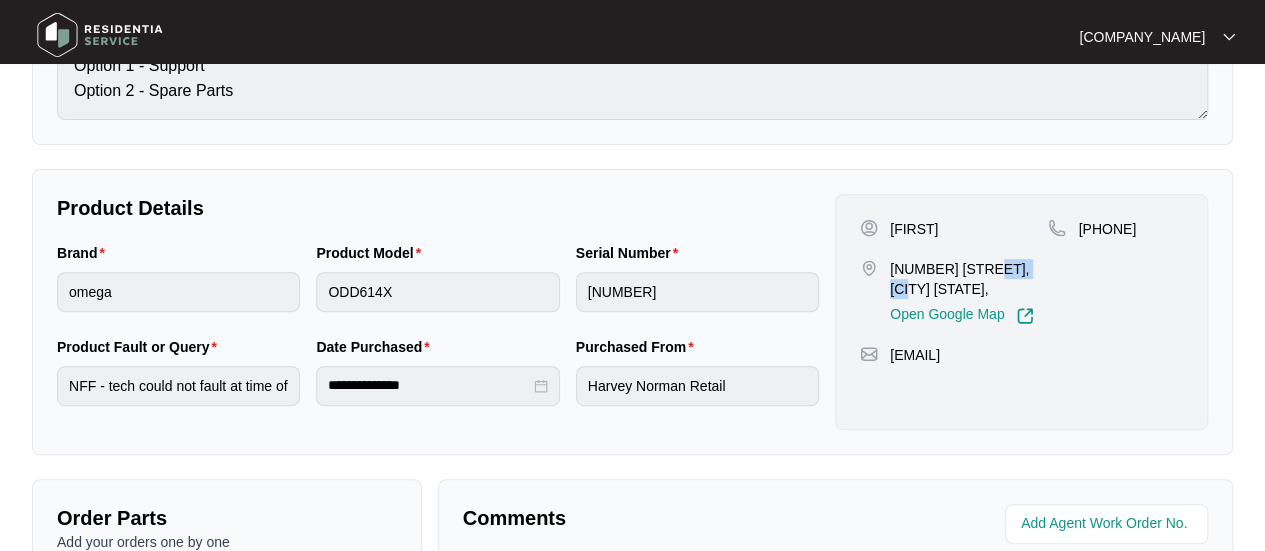 click on "[NUMBER] [STREET], [CITY] [STATE]," at bounding box center [969, 279] 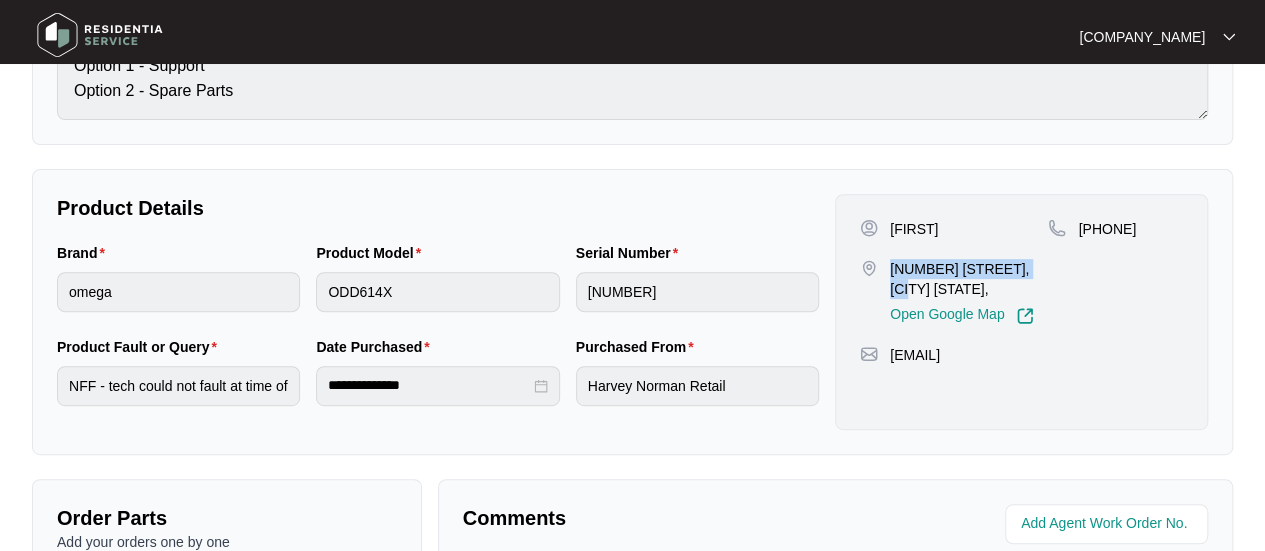 drag, startPoint x: 1031, startPoint y: 264, endPoint x: 891, endPoint y: 269, distance: 140.08926 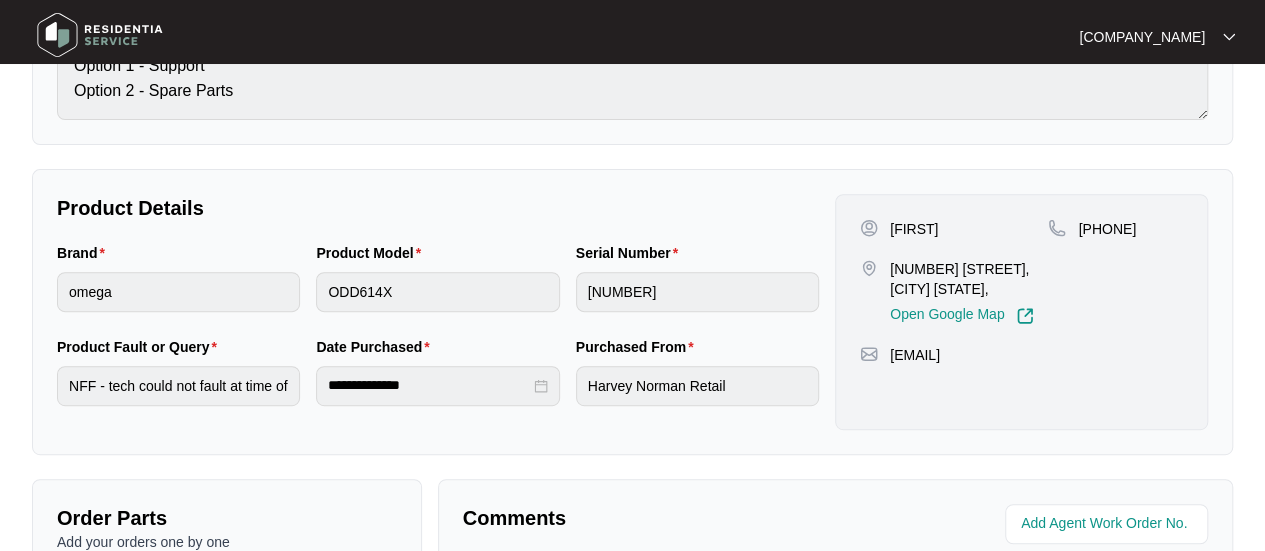 click on "Product Model ODD614X" at bounding box center (437, 289) 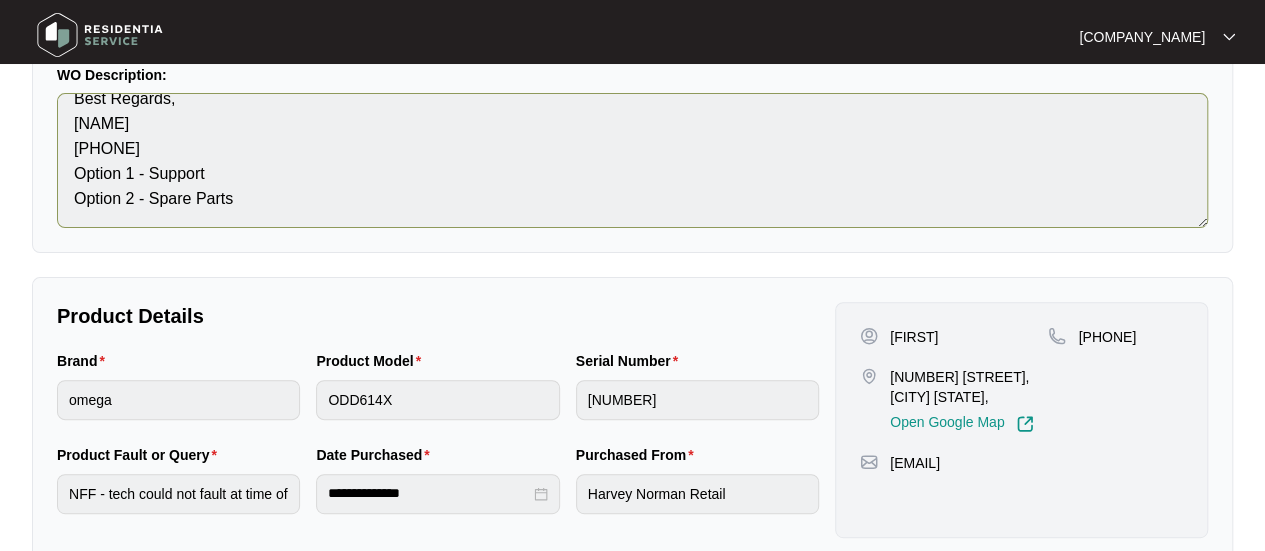 scroll, scrollTop: 0, scrollLeft: 0, axis: both 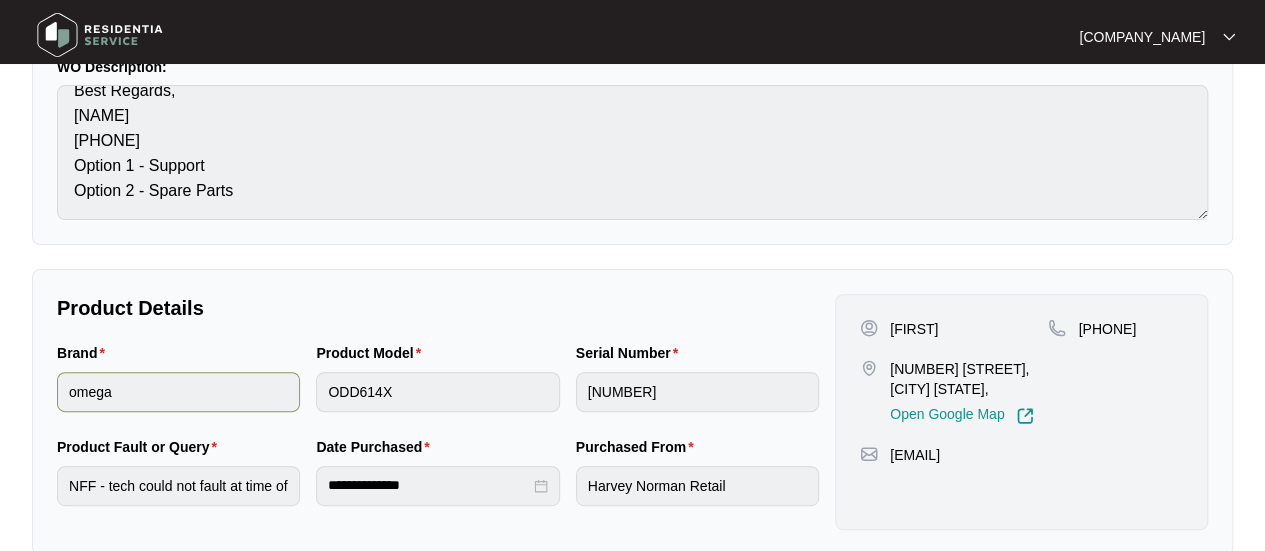 click on "Brand omega Product Model ODD614X Serial Number [NUMBER]" at bounding box center (438, 389) 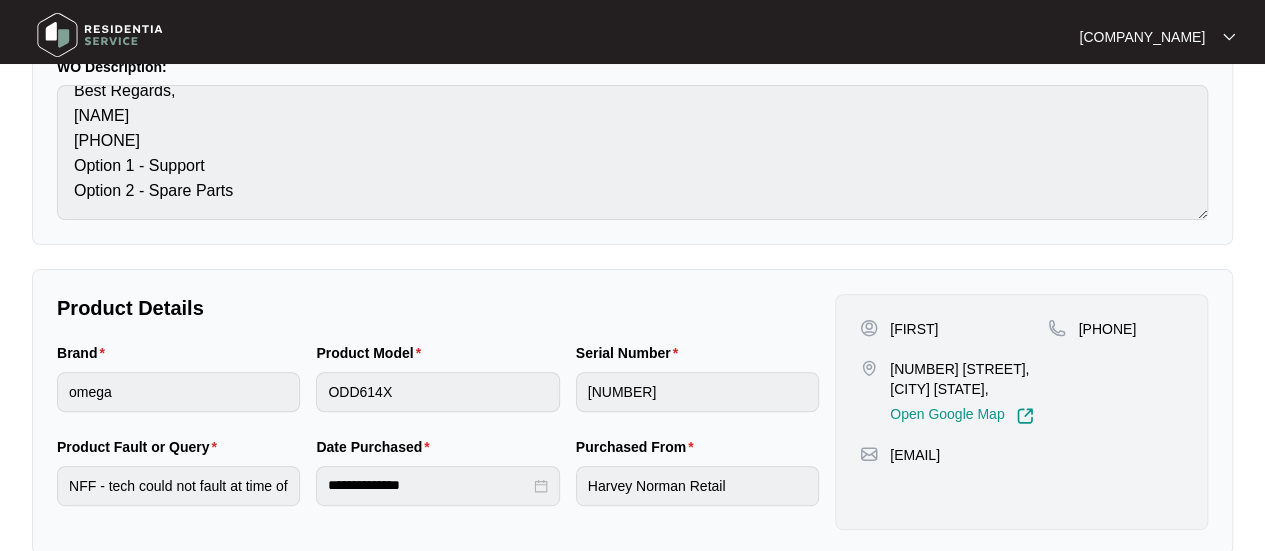 scroll, scrollTop: 0, scrollLeft: 0, axis: both 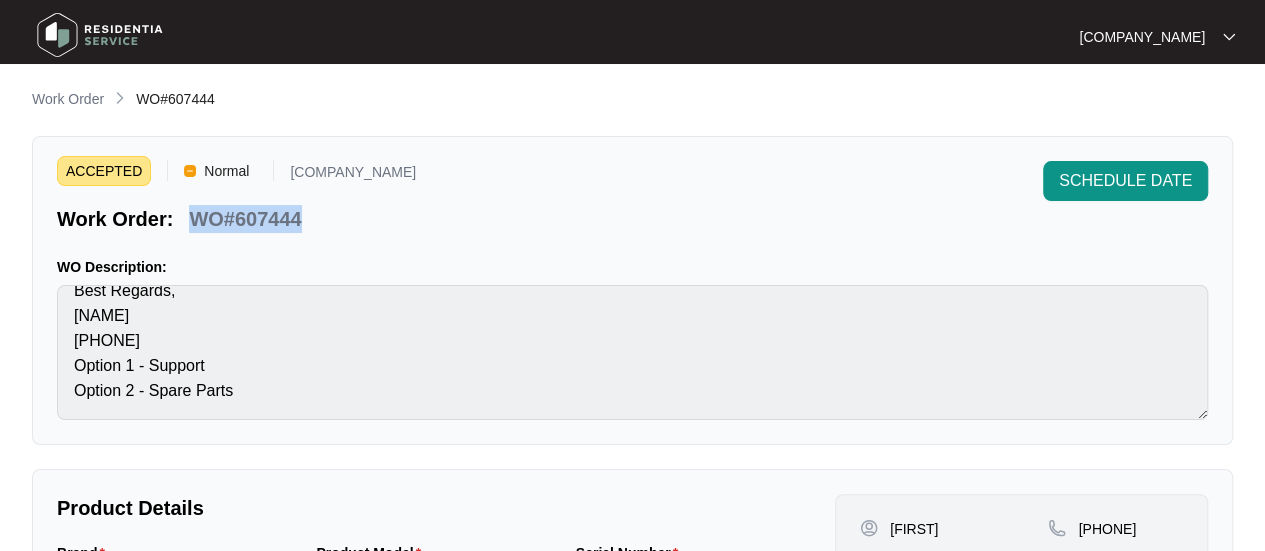 drag, startPoint x: 306, startPoint y: 215, endPoint x: 194, endPoint y: 215, distance: 112 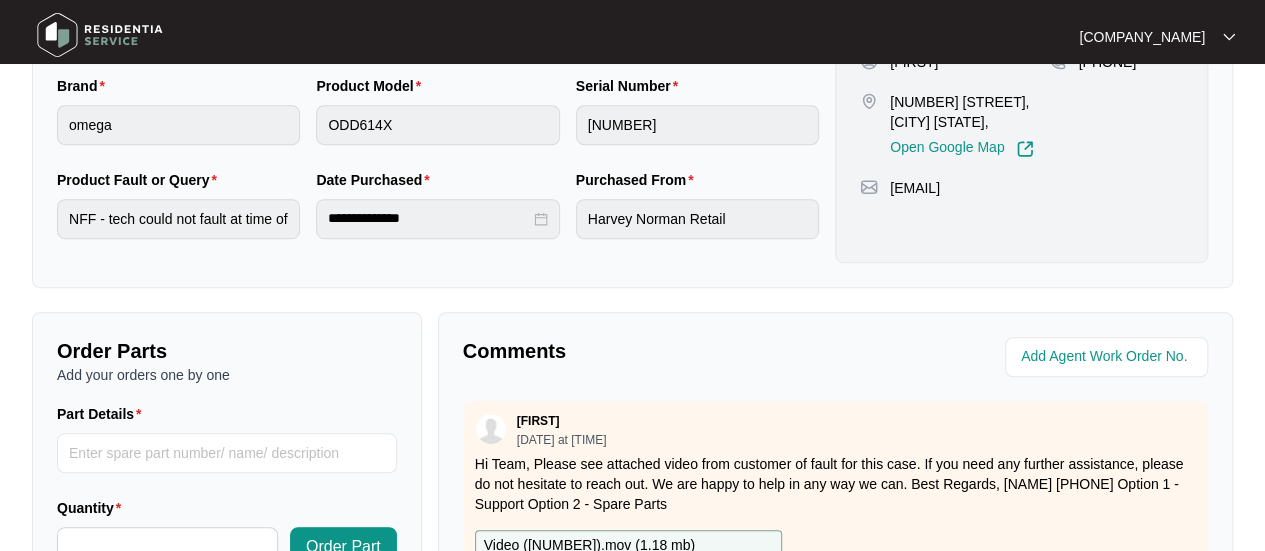 scroll, scrollTop: 600, scrollLeft: 0, axis: vertical 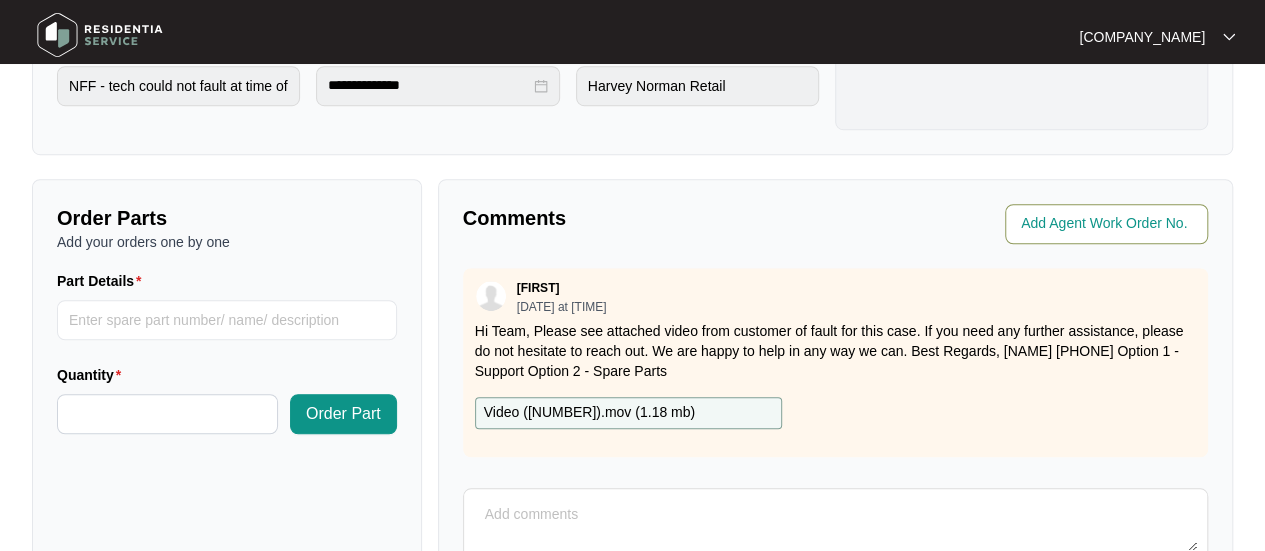 click at bounding box center (1106, 224) 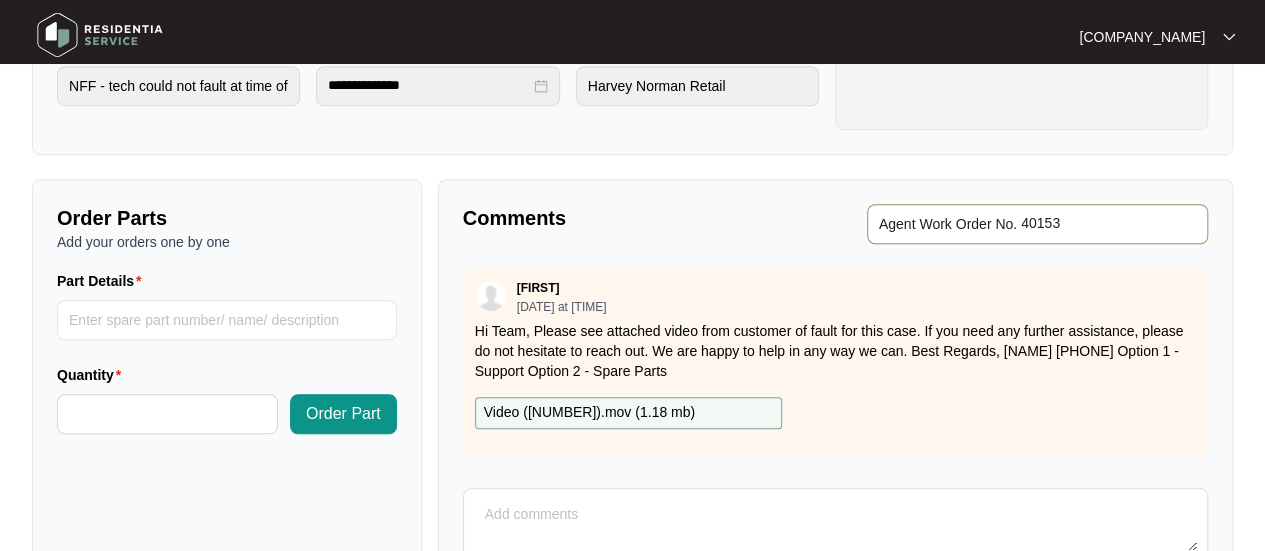 type on "40153" 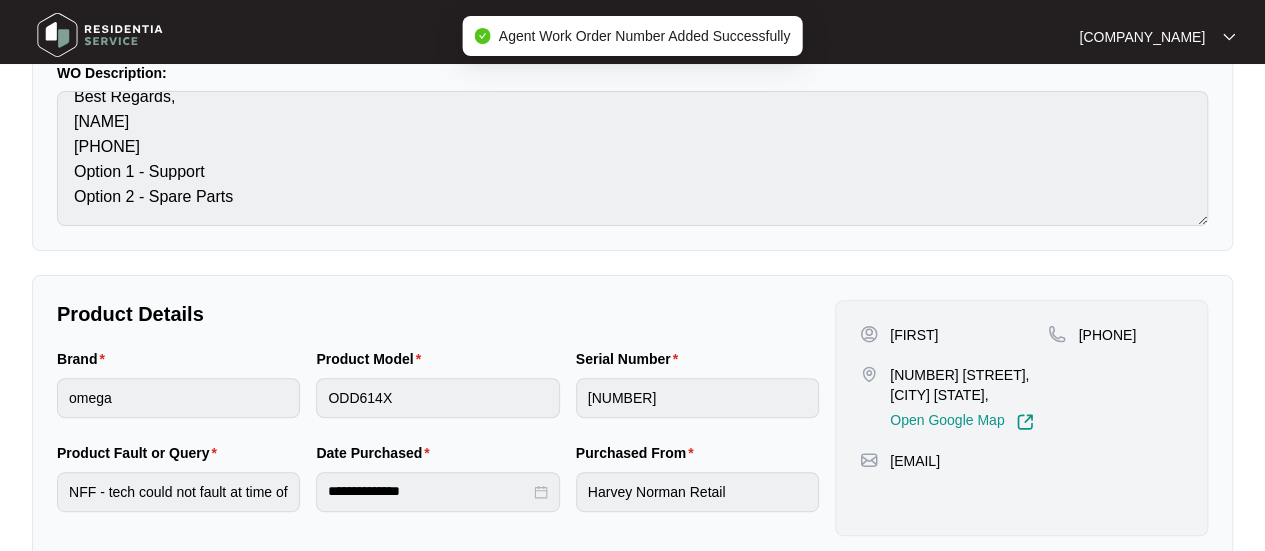 scroll, scrollTop: 0, scrollLeft: 0, axis: both 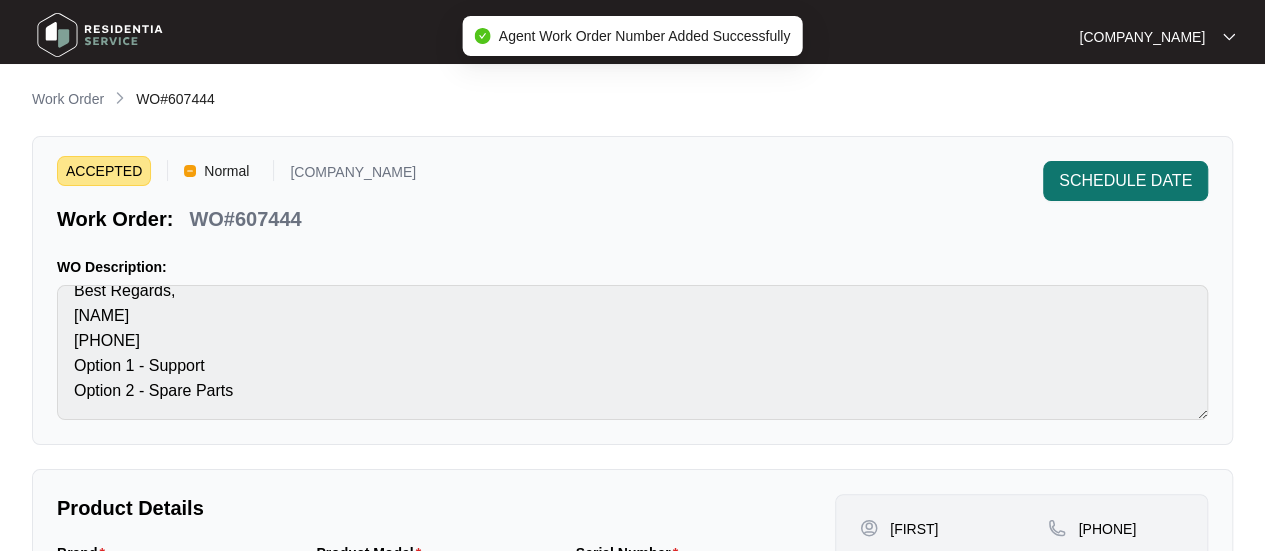 click on "SCHEDULE DATE" at bounding box center [1125, 181] 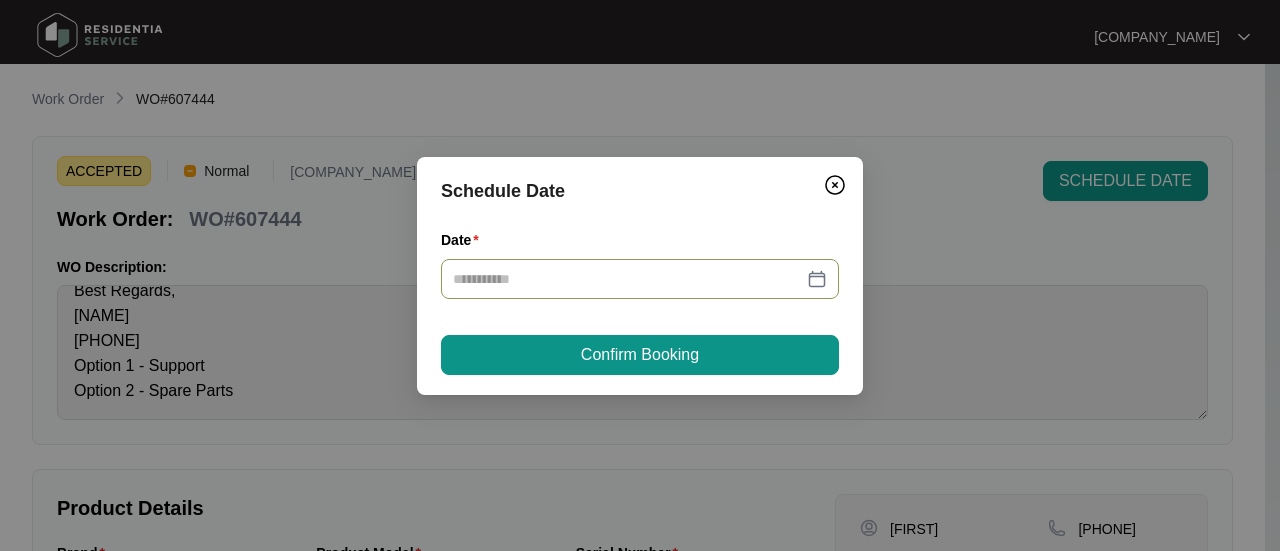 click at bounding box center (640, 279) 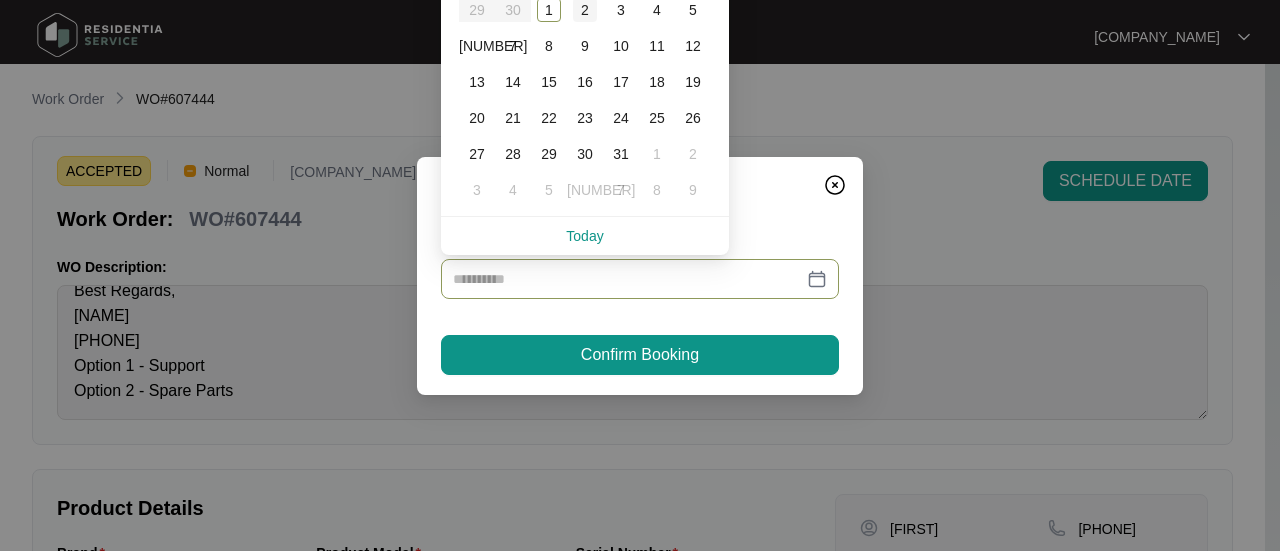 click on "2" at bounding box center [585, 10] 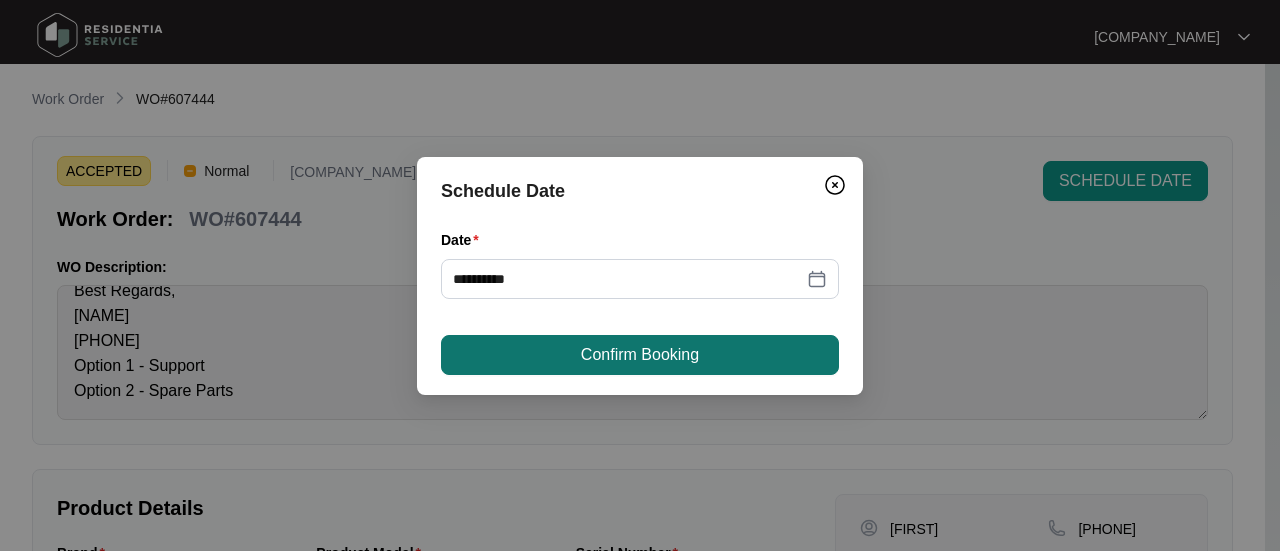 click on "Confirm Booking" at bounding box center (640, 355) 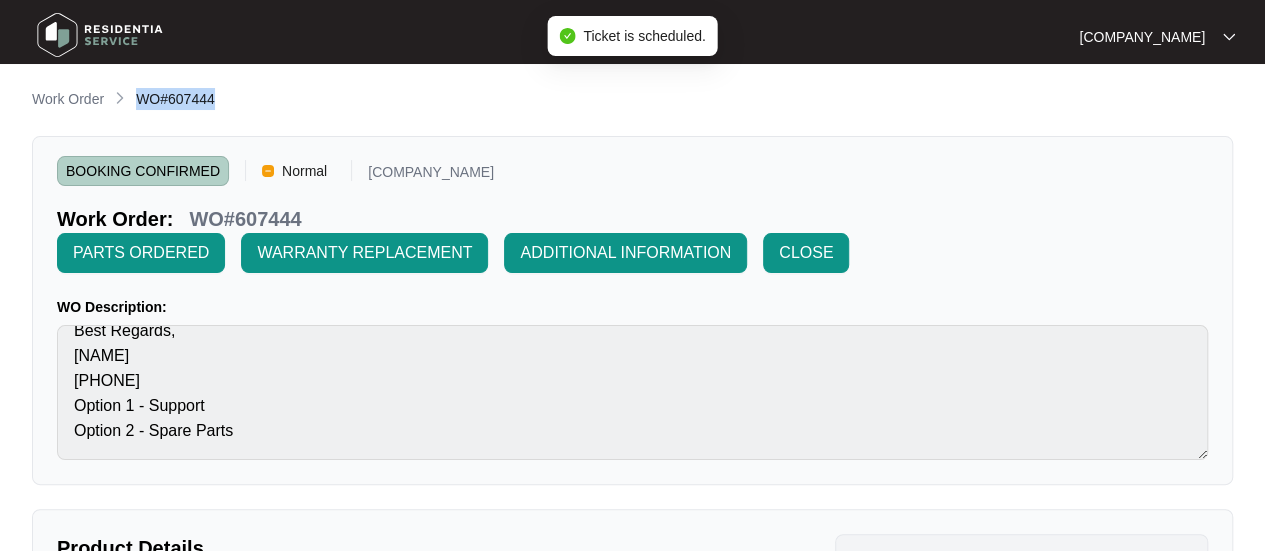 drag, startPoint x: 227, startPoint y: 93, endPoint x: 138, endPoint y: 99, distance: 89.20202 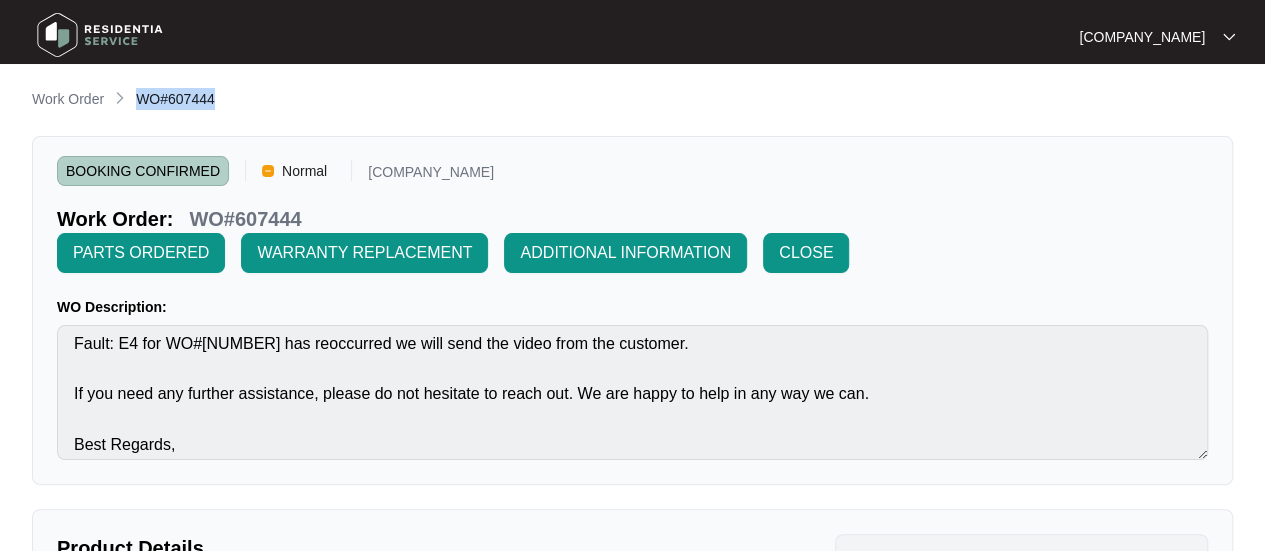 scroll, scrollTop: 0, scrollLeft: 0, axis: both 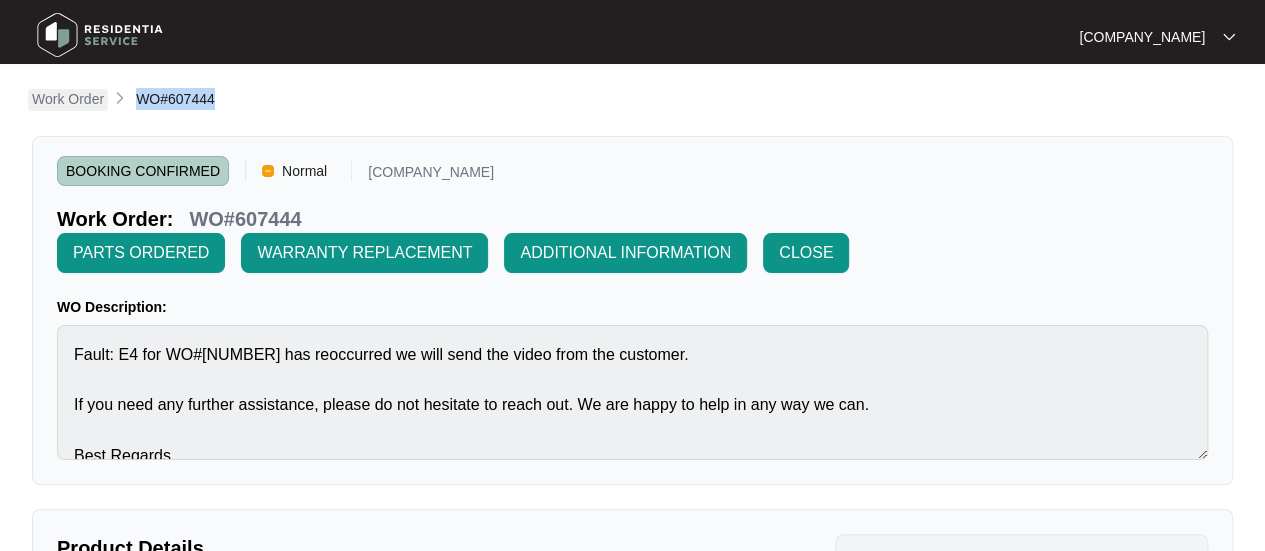 click on "Work Order" at bounding box center [68, 99] 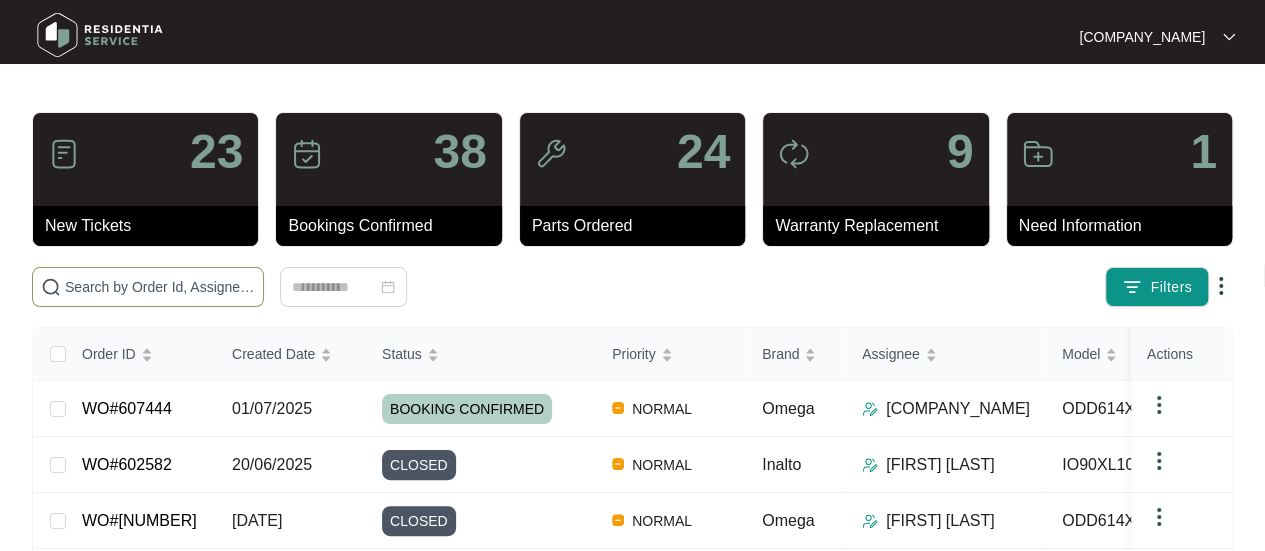 click at bounding box center (160, 287) 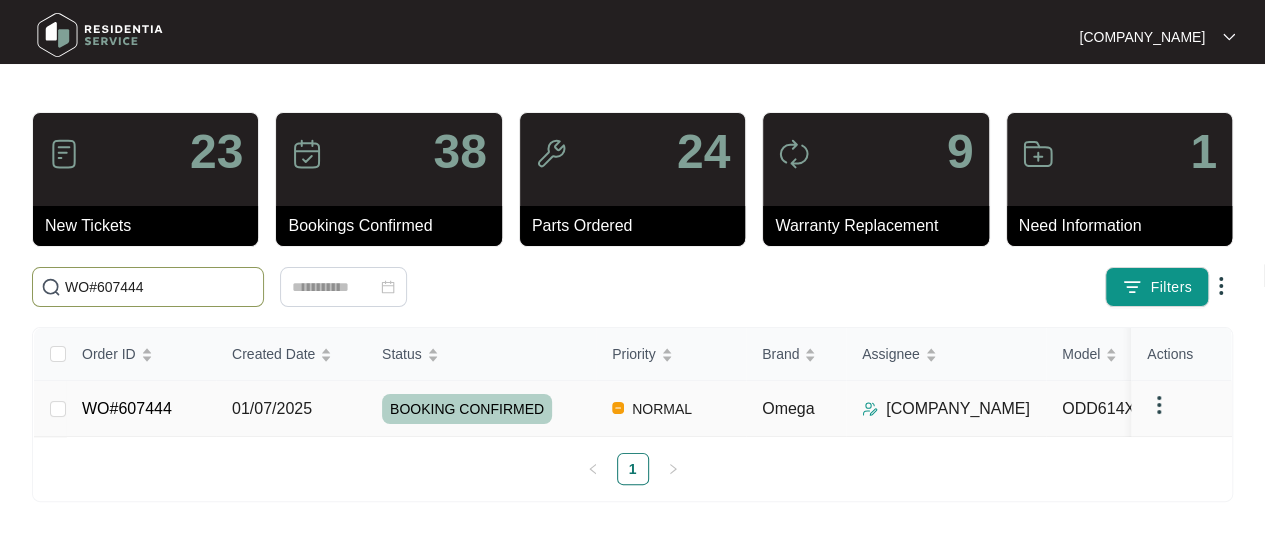 type on "WO#607444" 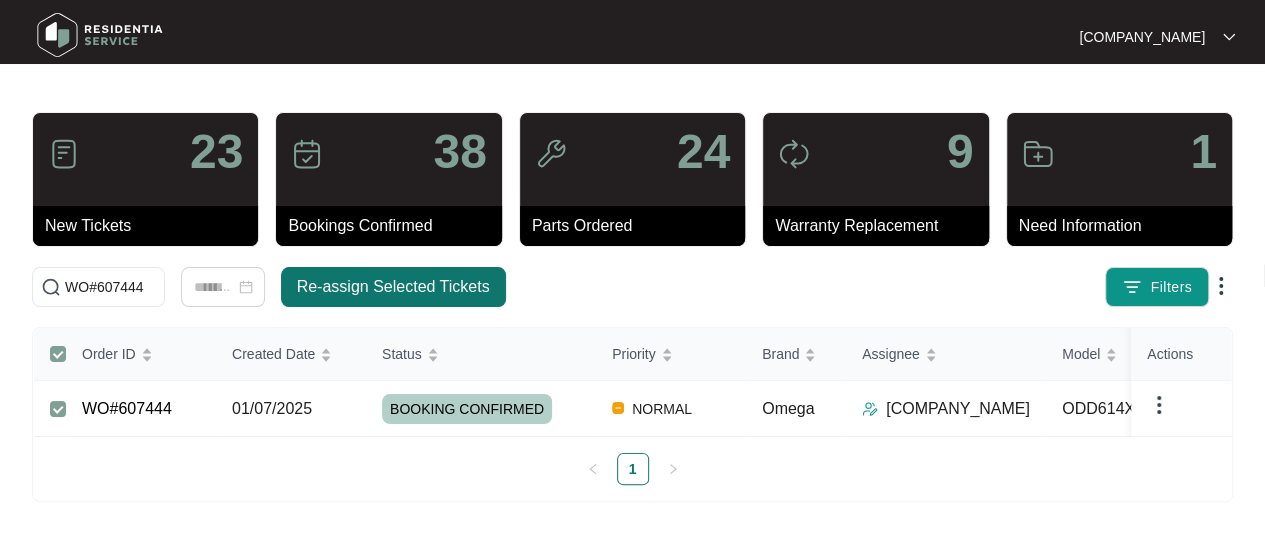 click on "Re-assign Selected Tickets" at bounding box center [393, 287] 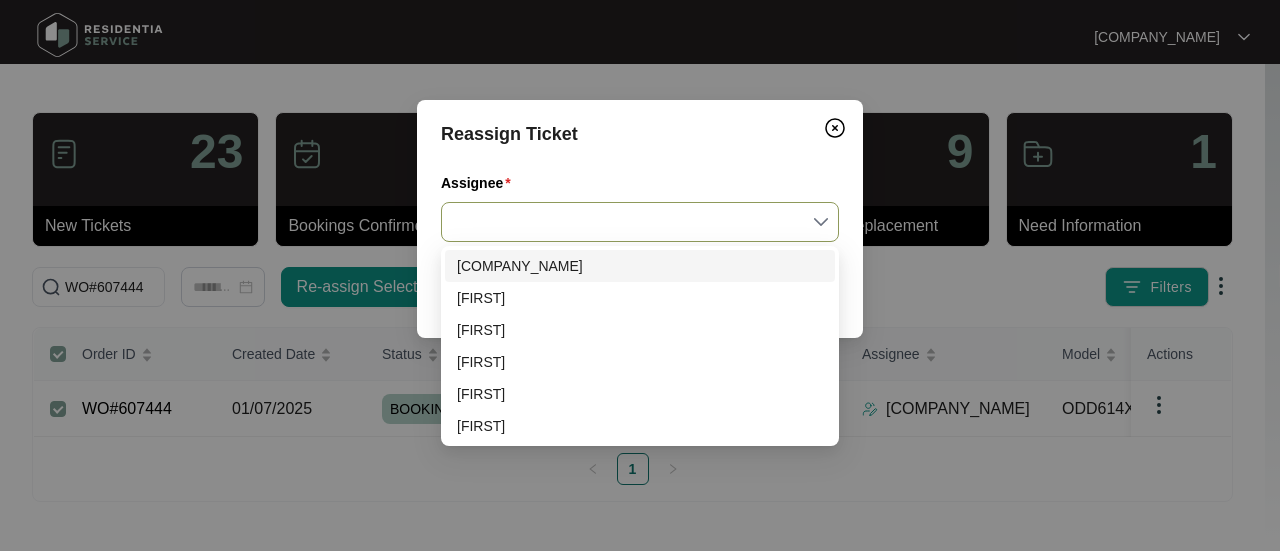click on "Assignee" at bounding box center (640, 222) 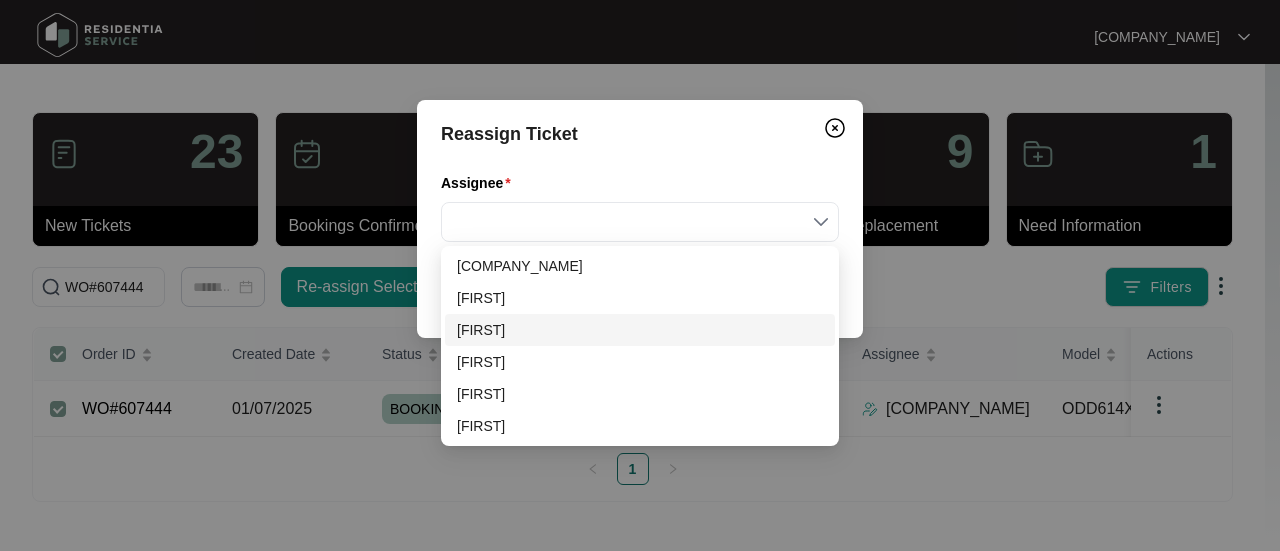 click on "[FIRST]" at bounding box center [640, 330] 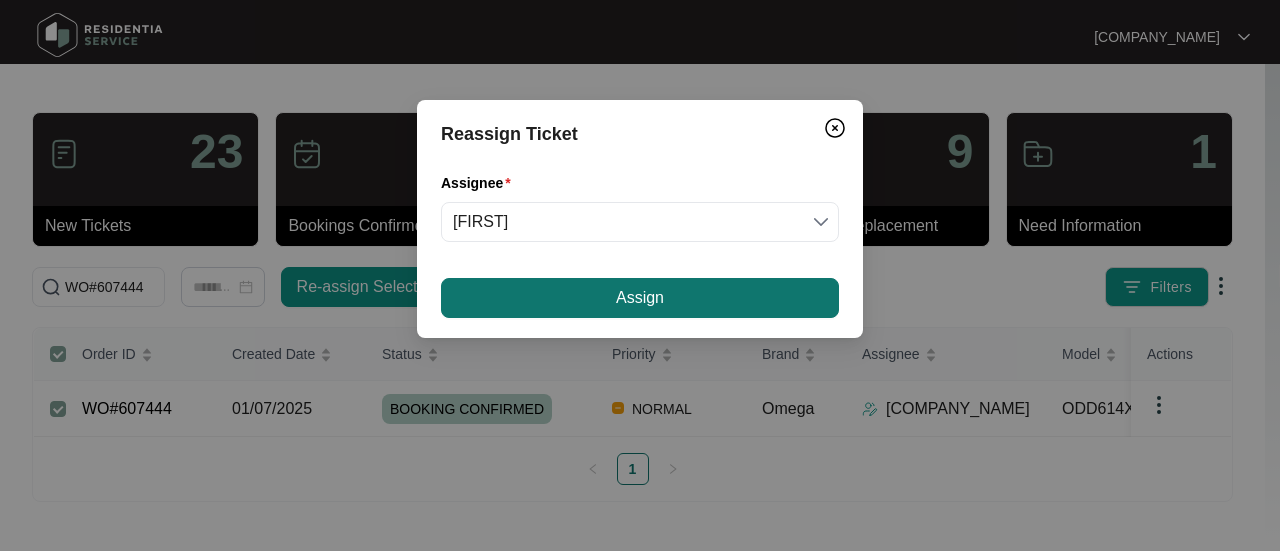 click on "Assign" at bounding box center [640, 298] 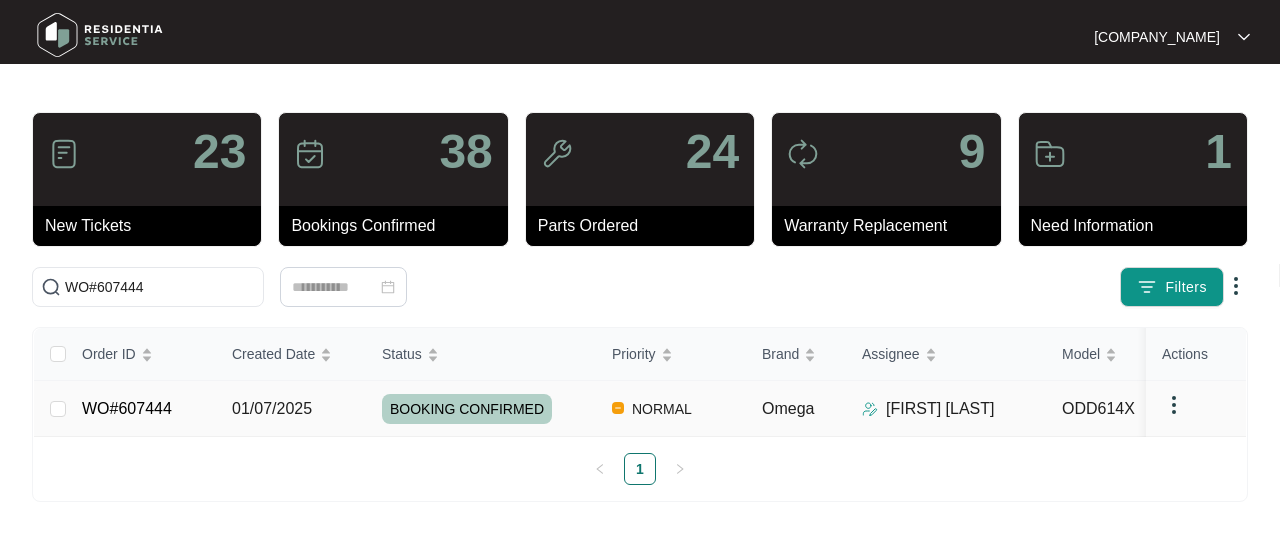 click on "Order ID Created Date Status Priority Brand Assignee Model Customer Name Purchased From Actions                       WO#[NUMBER] [DATE] BOOKING CONFIRMED NORMAL [BRAND] [NAME] [PRODUCT_CODE] [NAME] [COMPANY] 1" at bounding box center [640, 406] 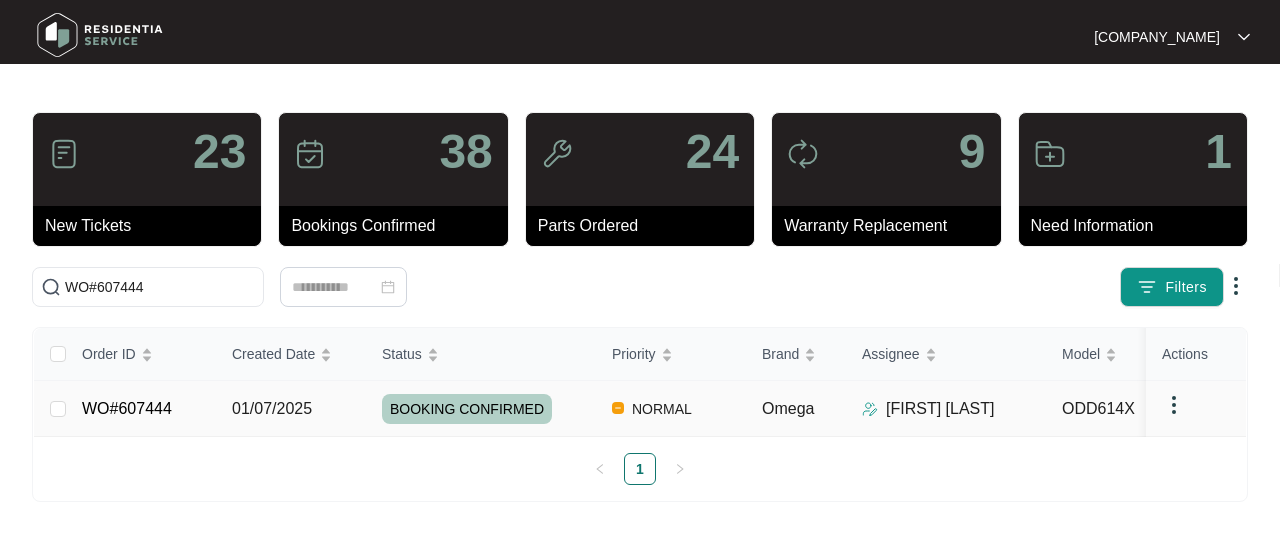 click on "01/07/2025" at bounding box center [58, 409] 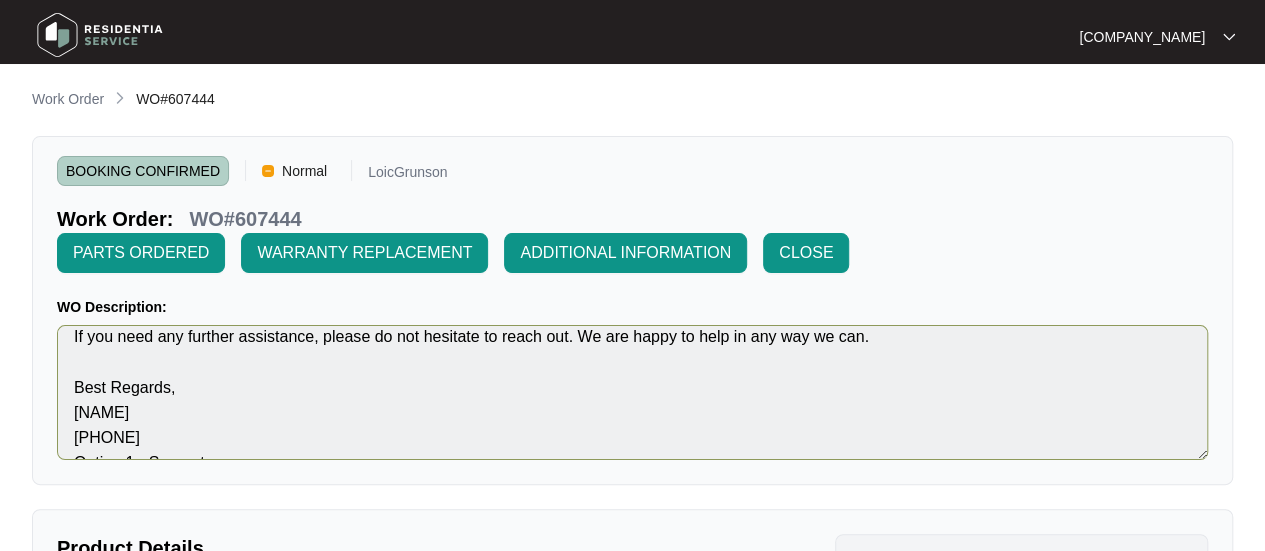 scroll, scrollTop: 125, scrollLeft: 0, axis: vertical 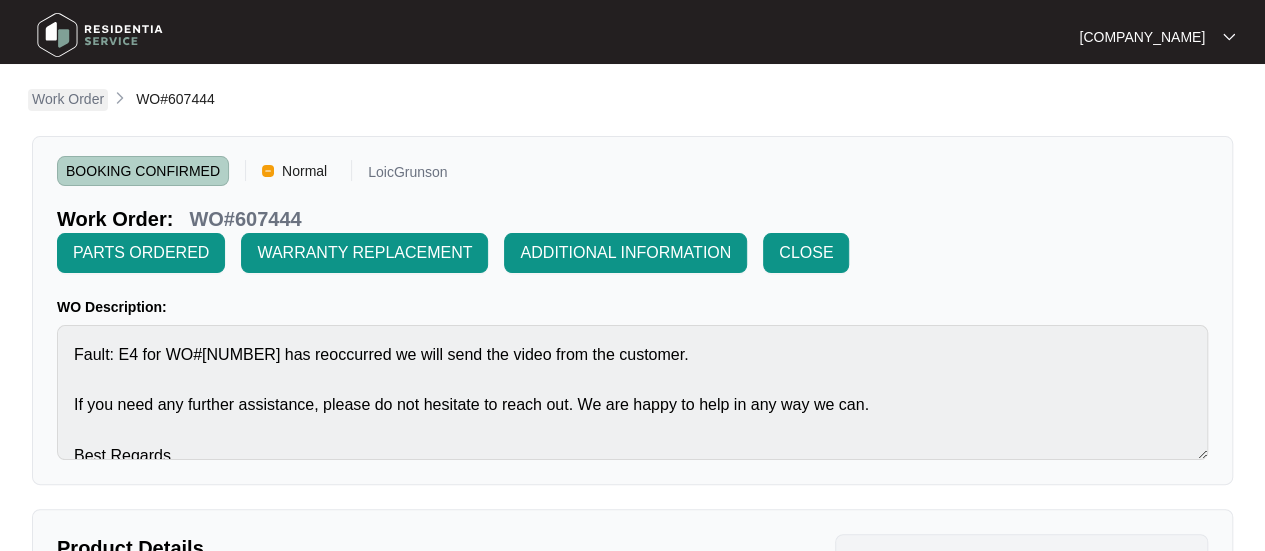 click on "Work Order" at bounding box center (68, 99) 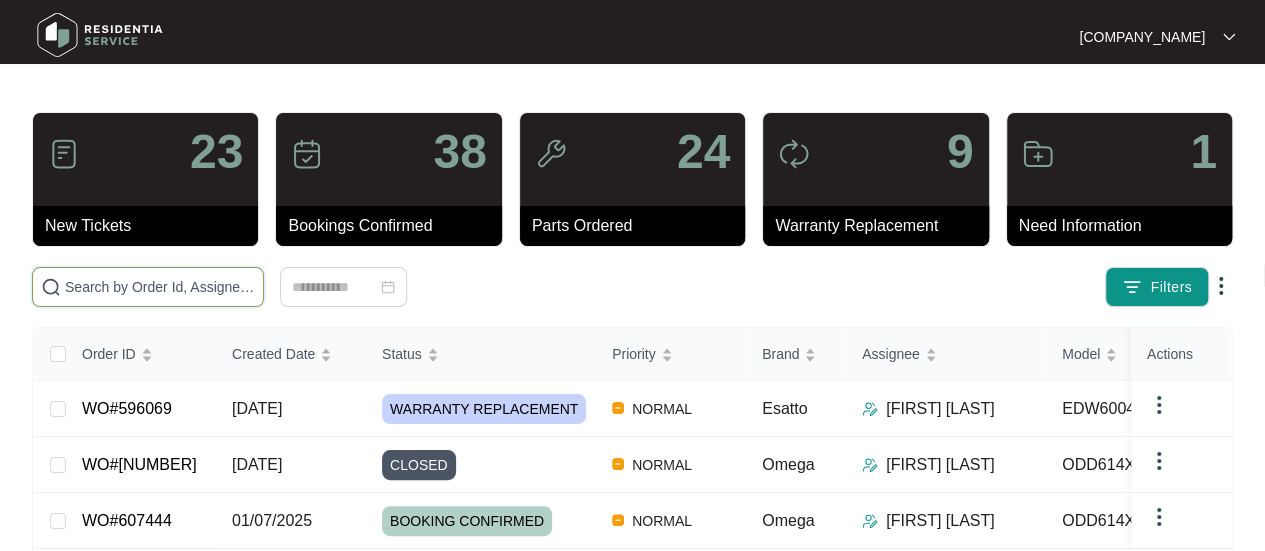 click at bounding box center [160, 287] 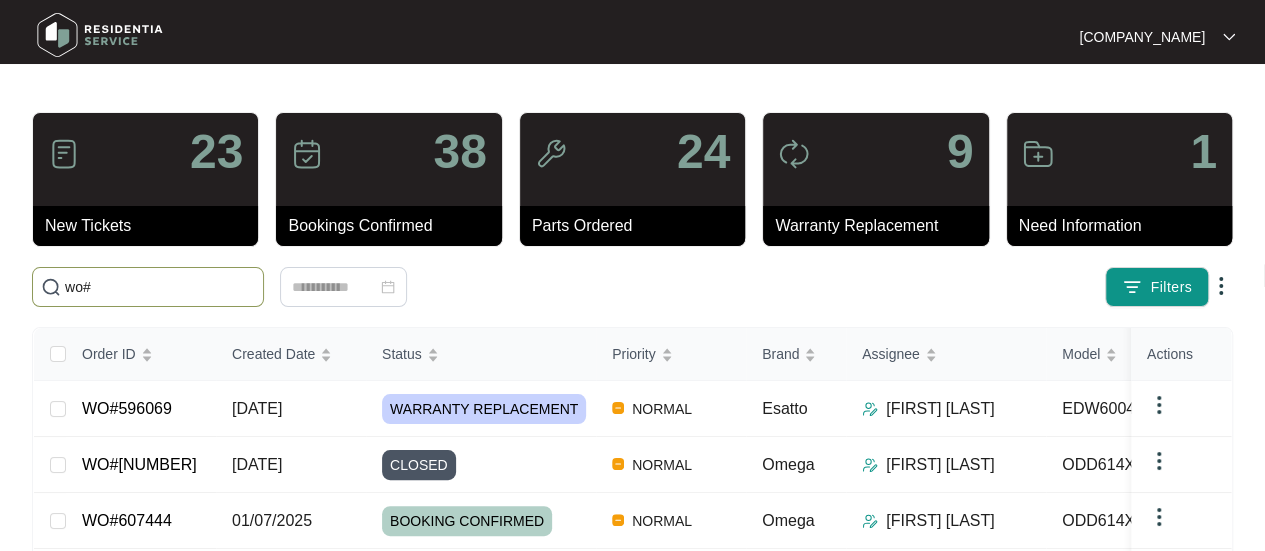 paste on "[NUMBER]" 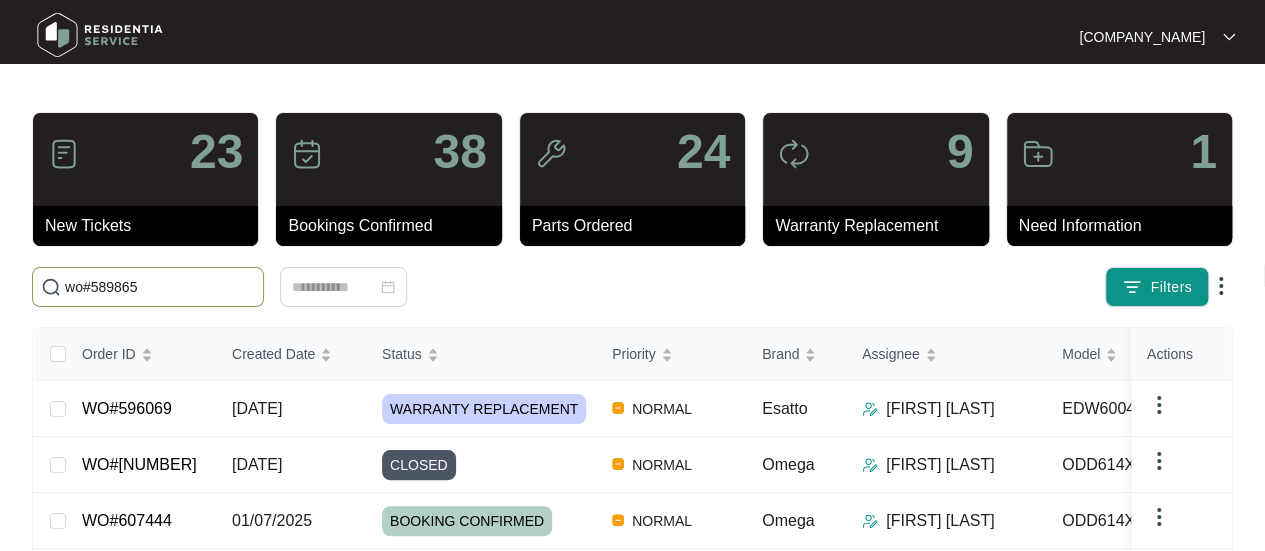 type on "wo#589865" 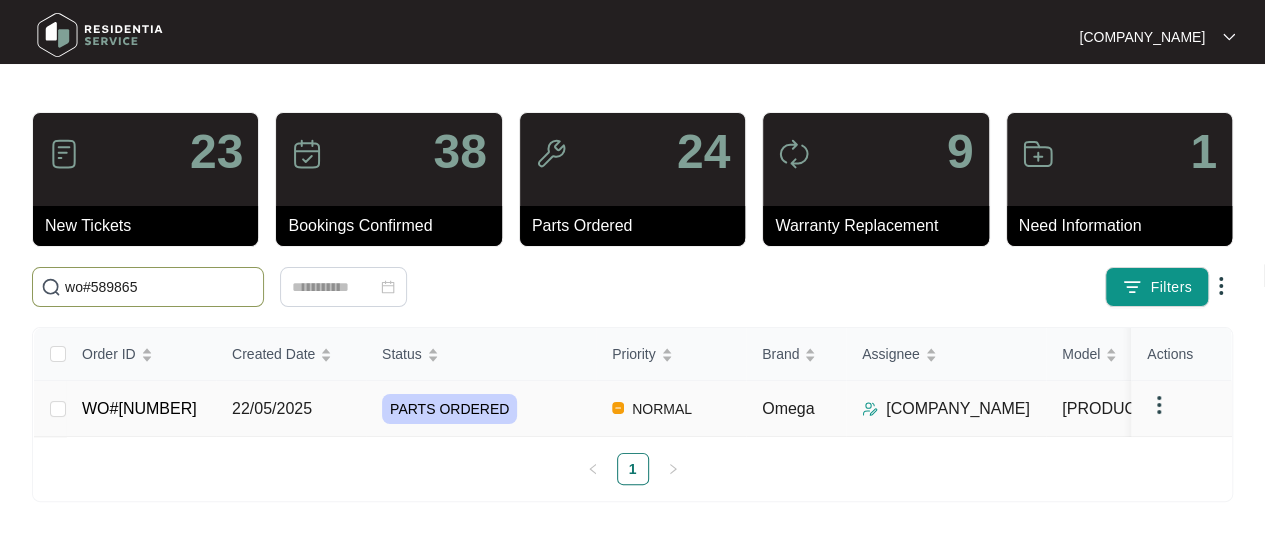 click on "22/05/2025" at bounding box center [58, 409] 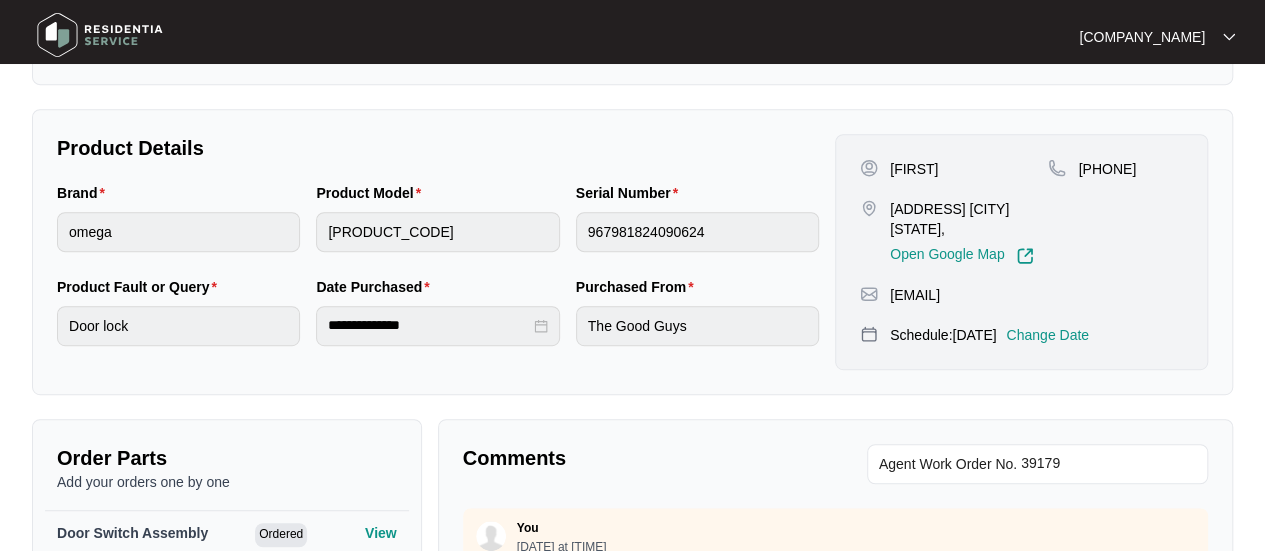 scroll, scrollTop: 831, scrollLeft: 0, axis: vertical 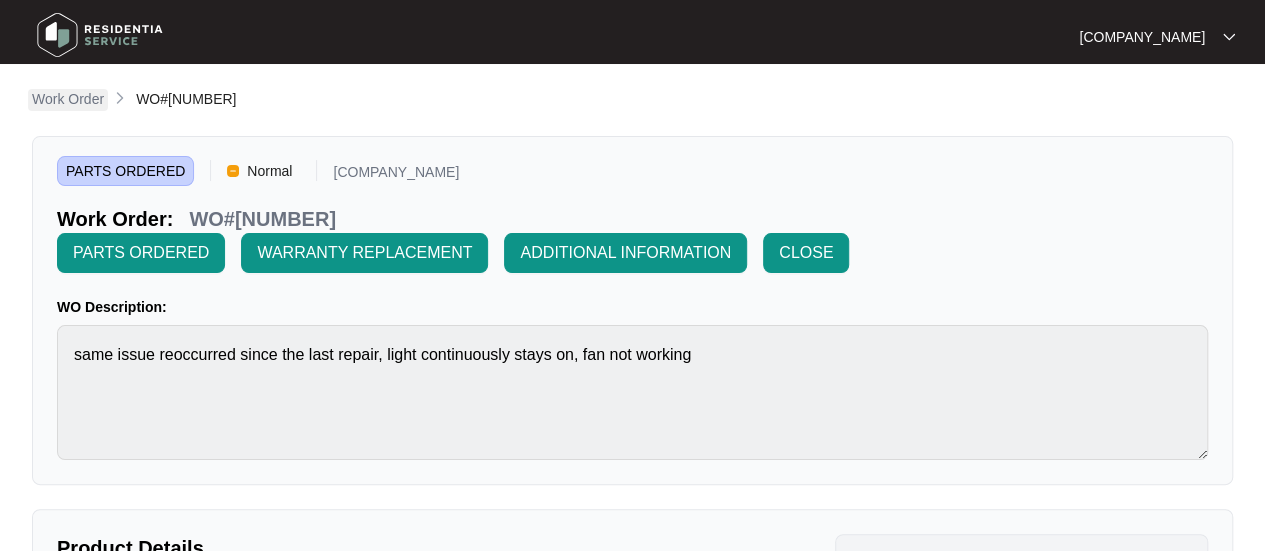 click on "Work Order" at bounding box center [68, 99] 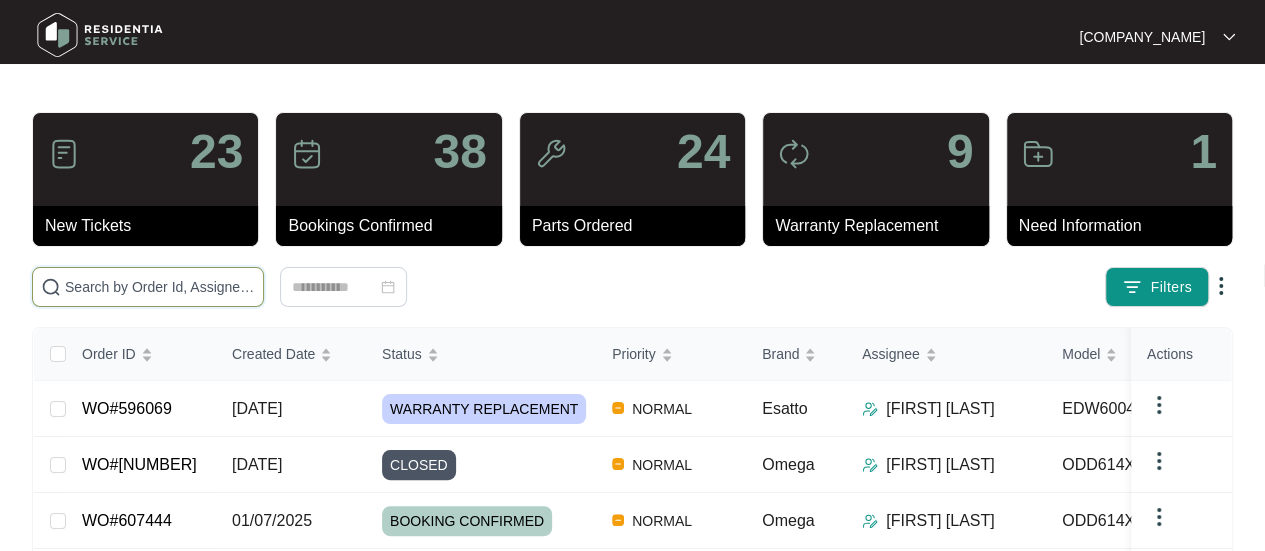 click at bounding box center [160, 287] 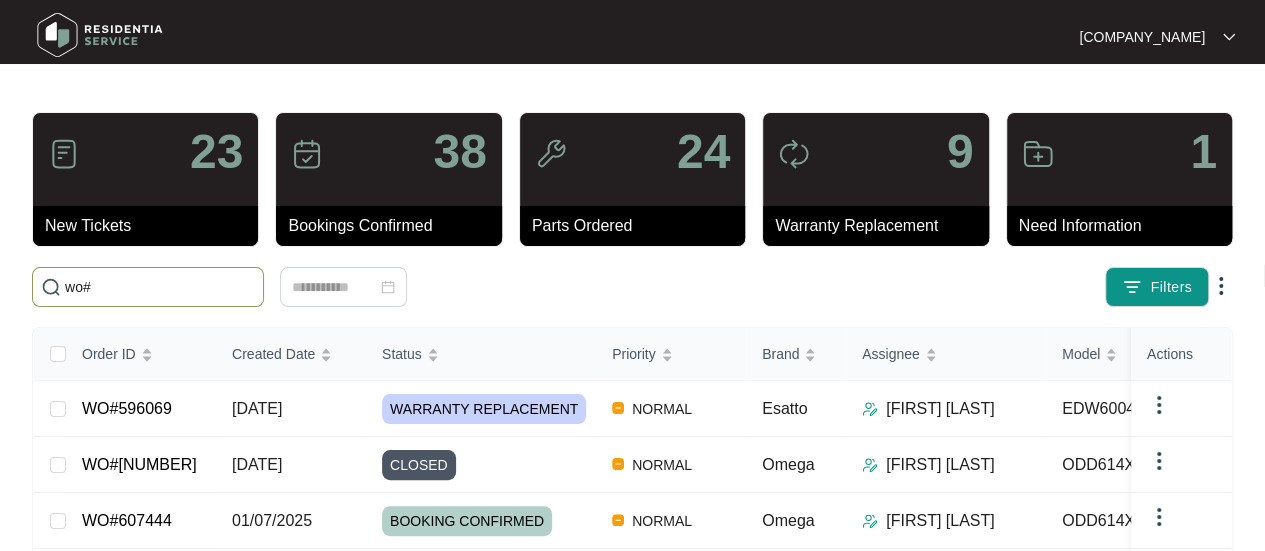 paste on "603054" 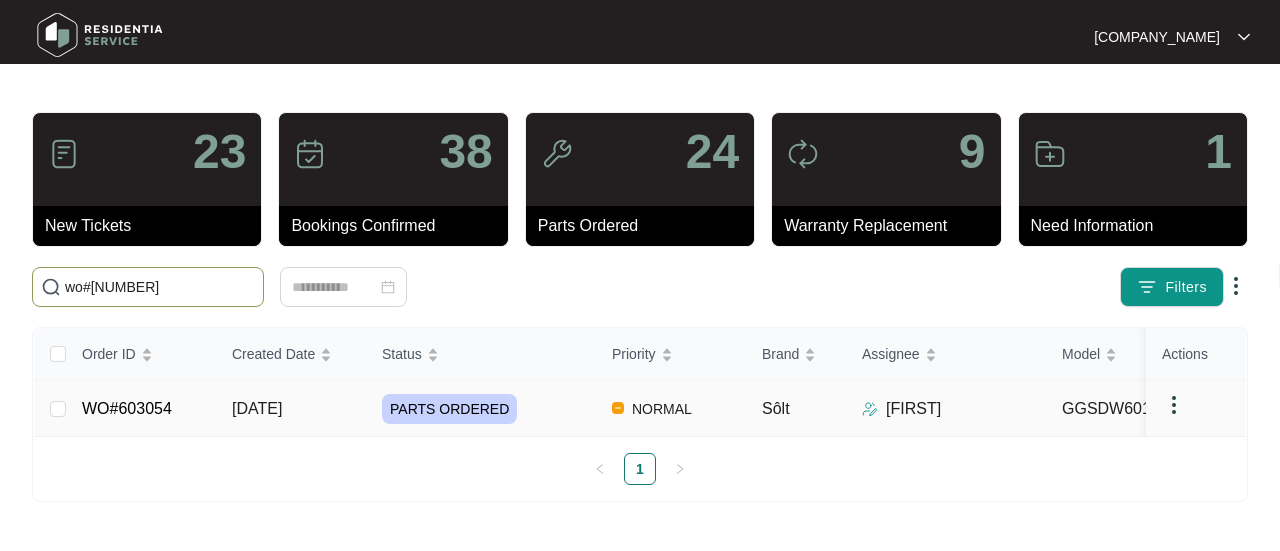 type on "wo#[NUMBER]" 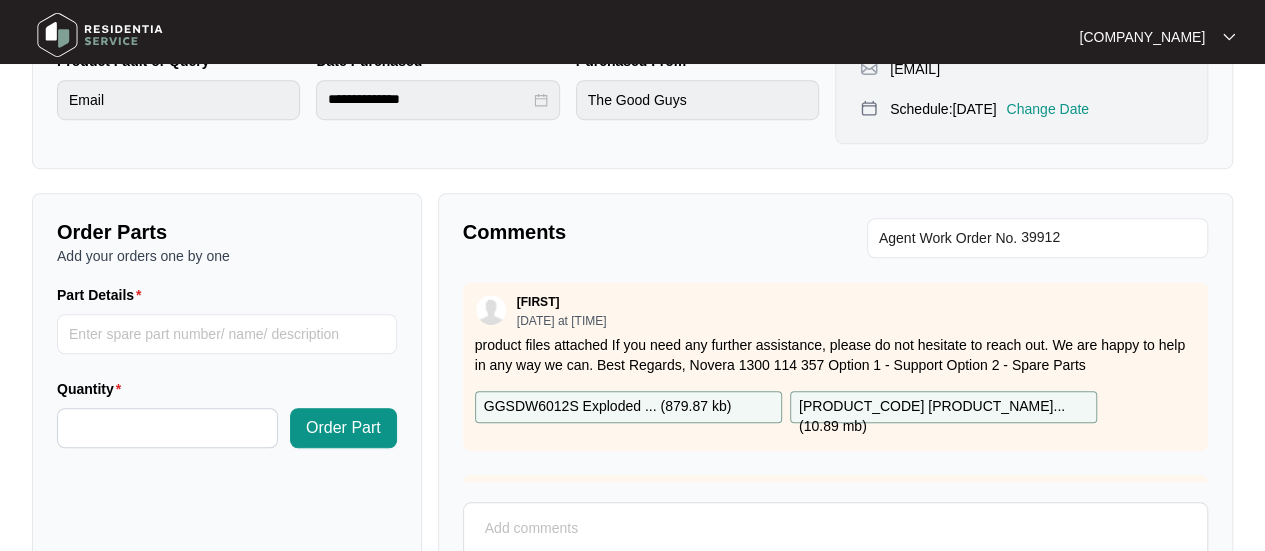 scroll, scrollTop: 600, scrollLeft: 0, axis: vertical 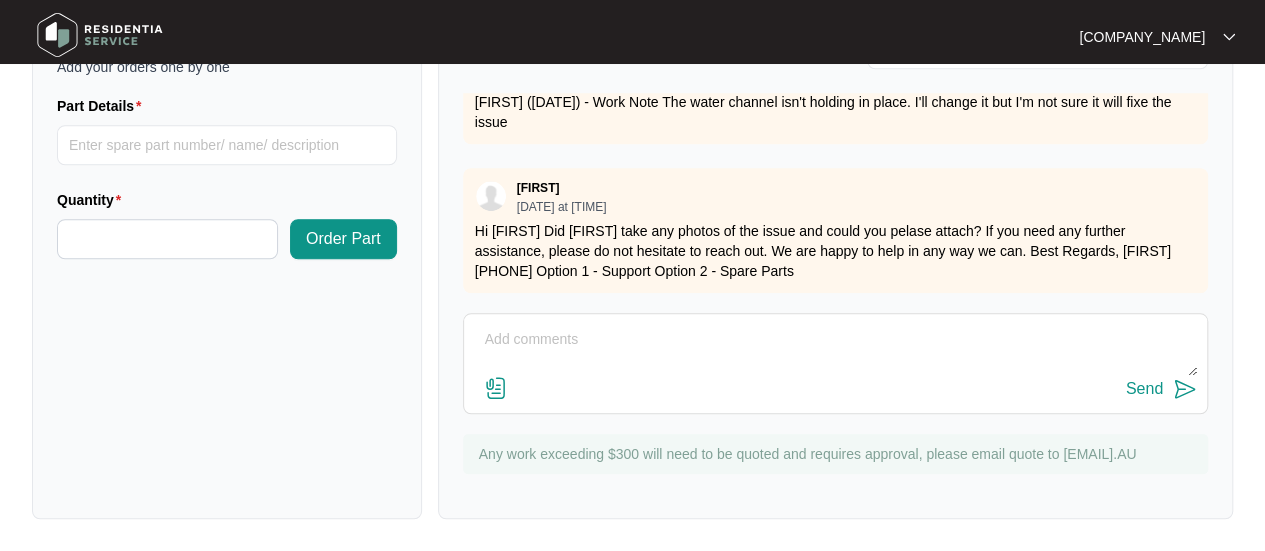 click at bounding box center [496, 388] 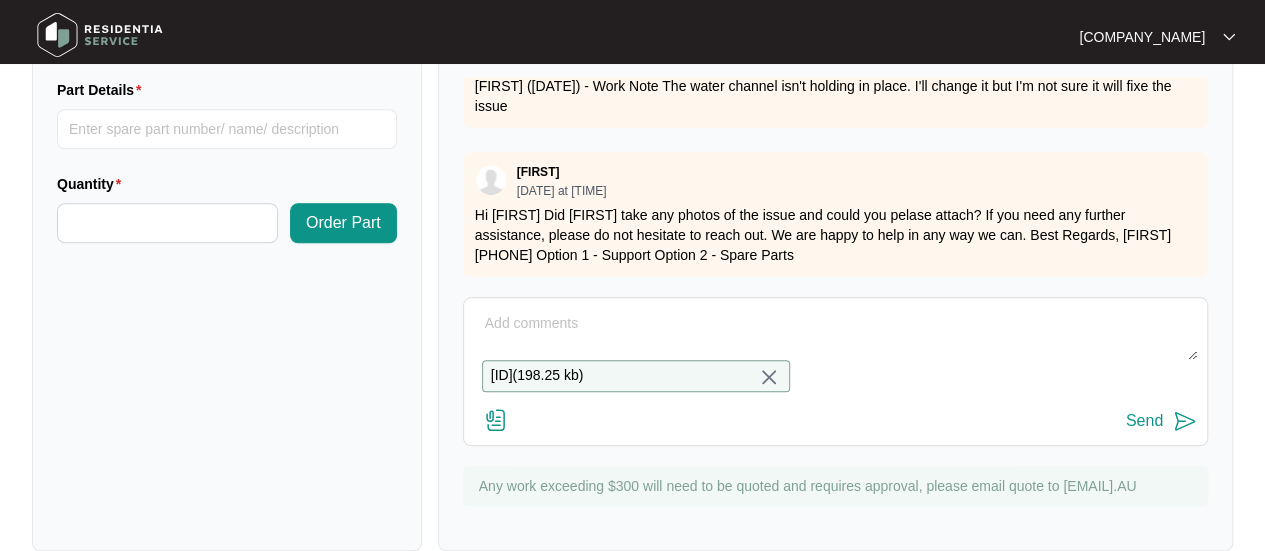 click at bounding box center [496, 420] 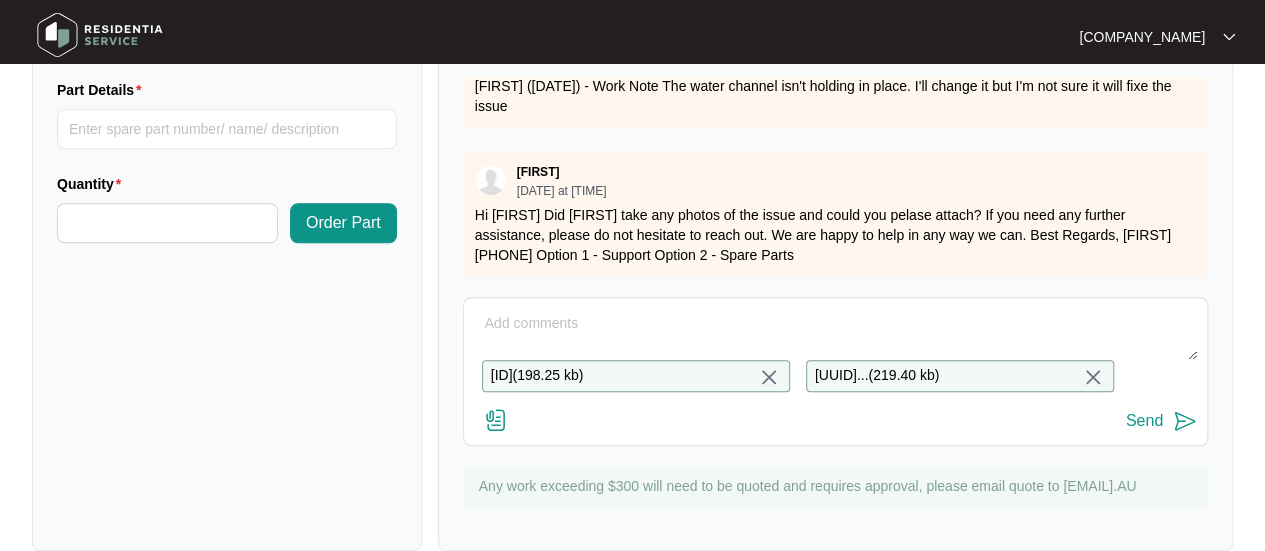 click at bounding box center [496, 420] 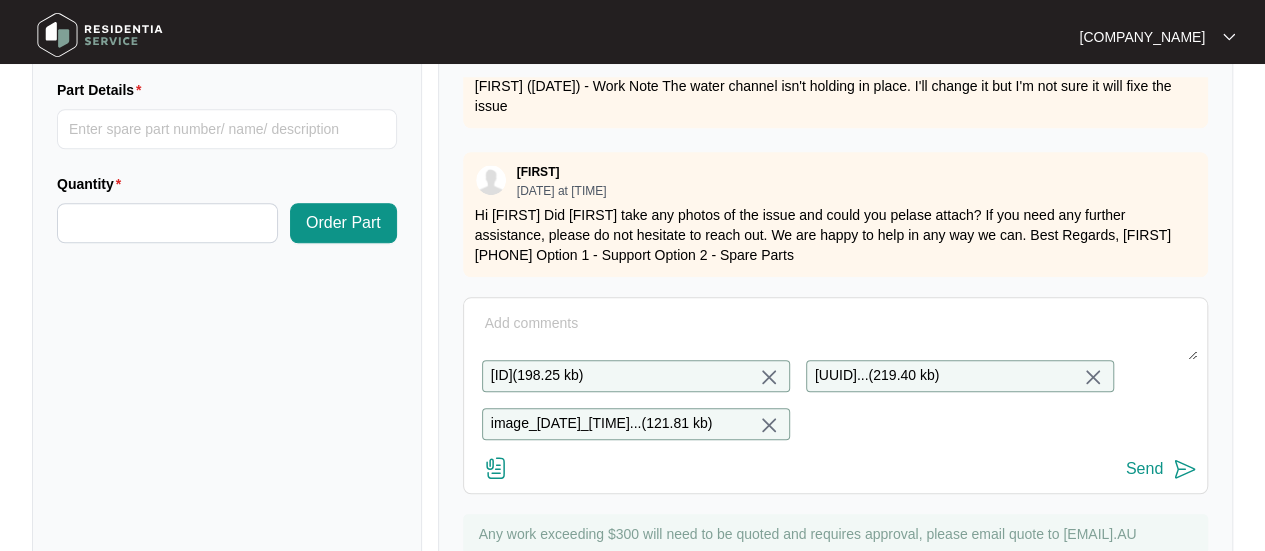 click at bounding box center [496, 468] 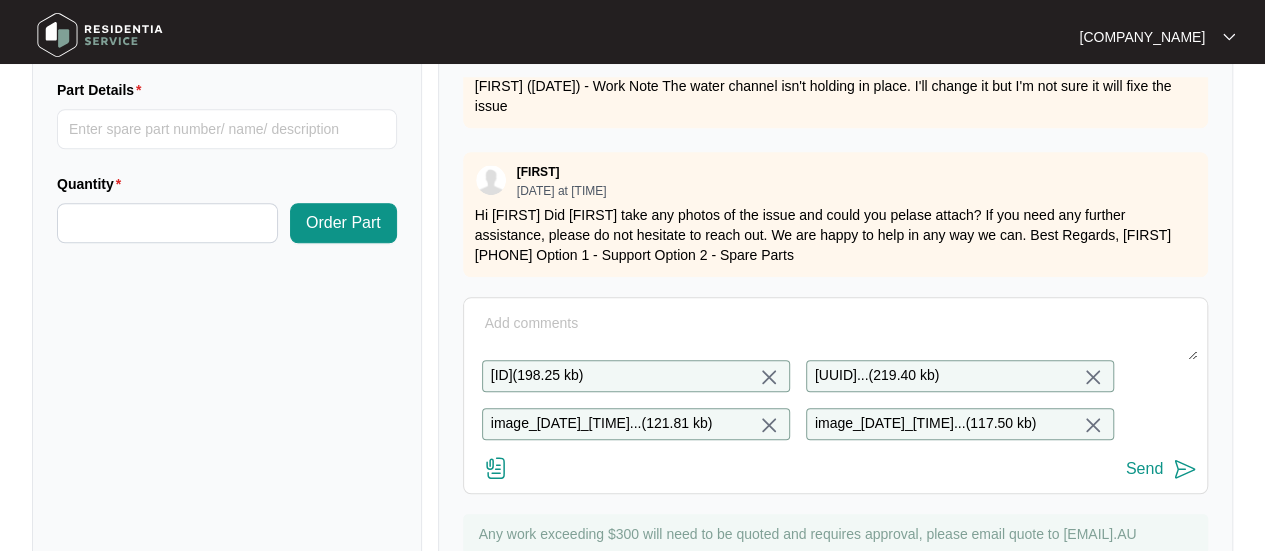 click at bounding box center [496, 468] 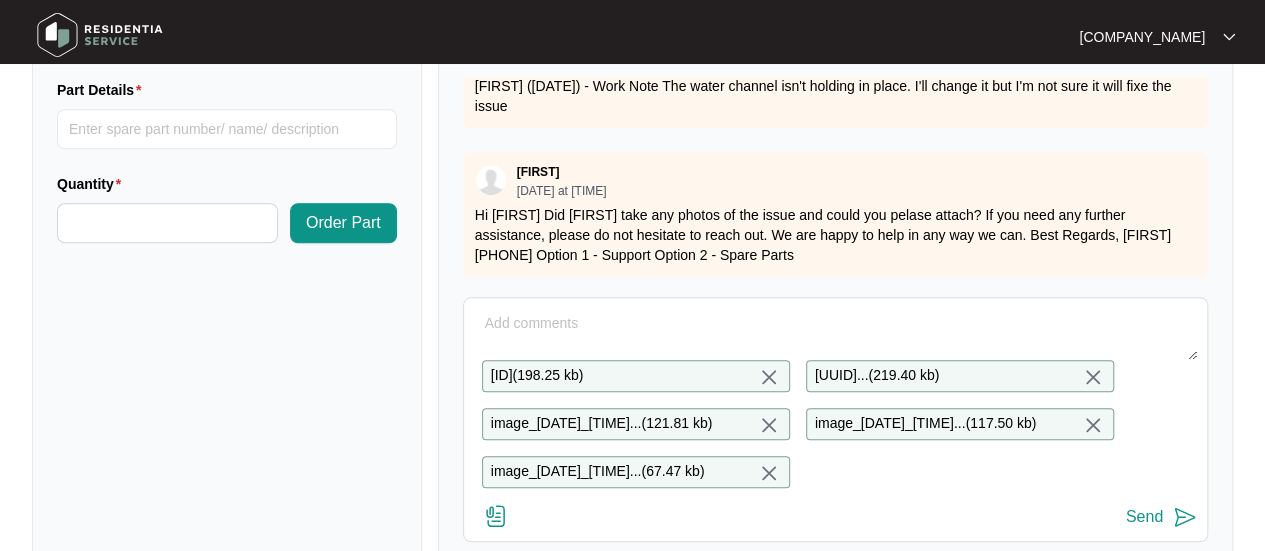 click at bounding box center [496, 516] 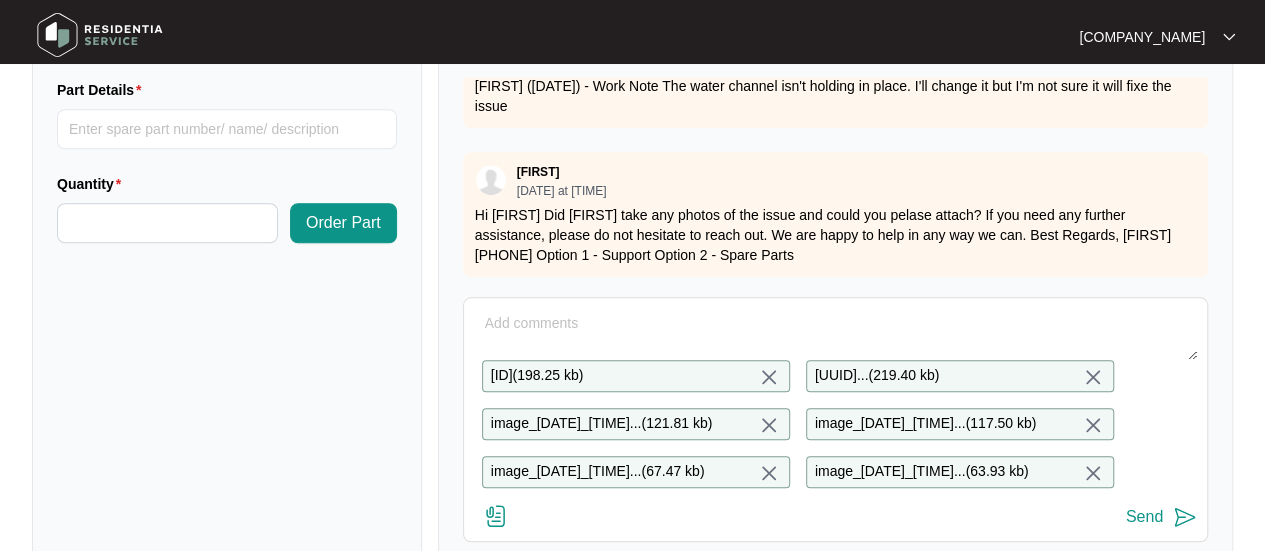 click at bounding box center (496, 516) 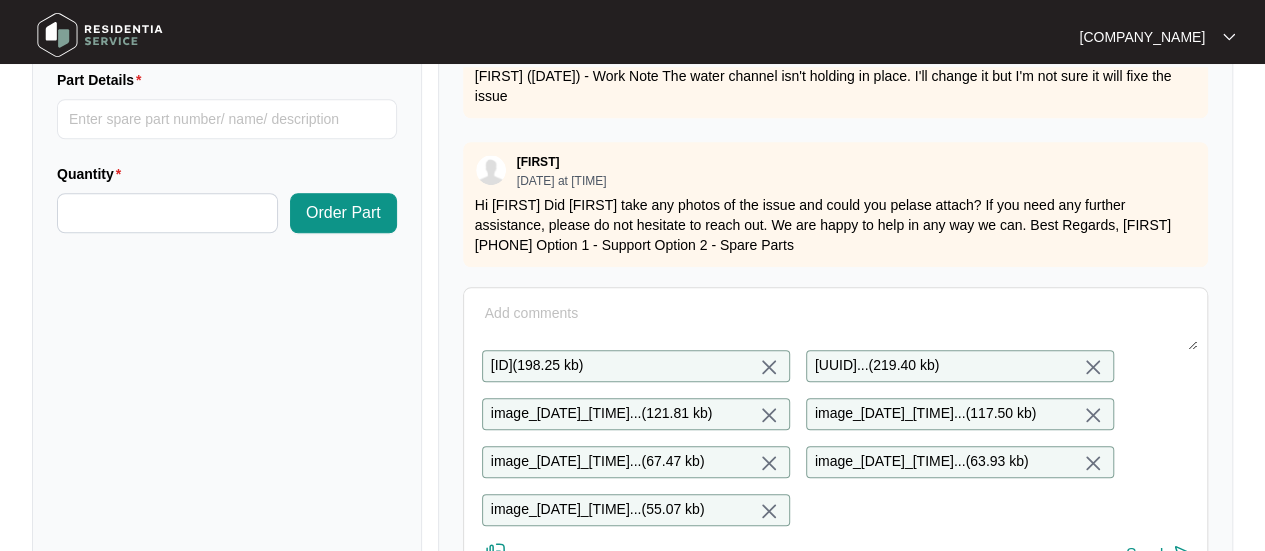 scroll, scrollTop: 998, scrollLeft: 0, axis: vertical 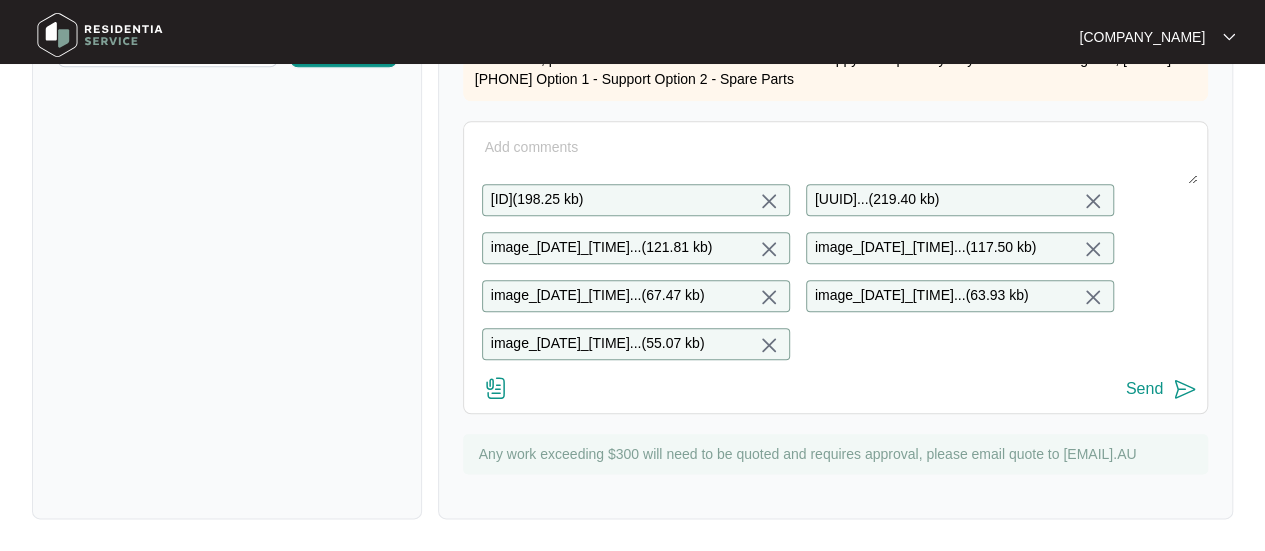 click on "Send" at bounding box center (1144, 389) 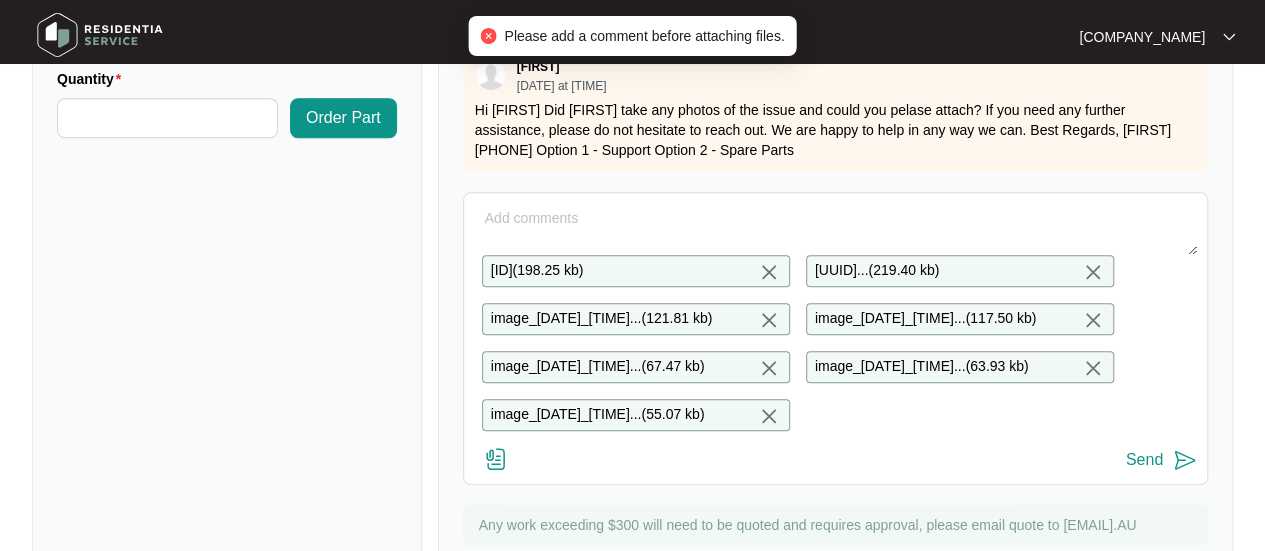 scroll, scrollTop: 798, scrollLeft: 0, axis: vertical 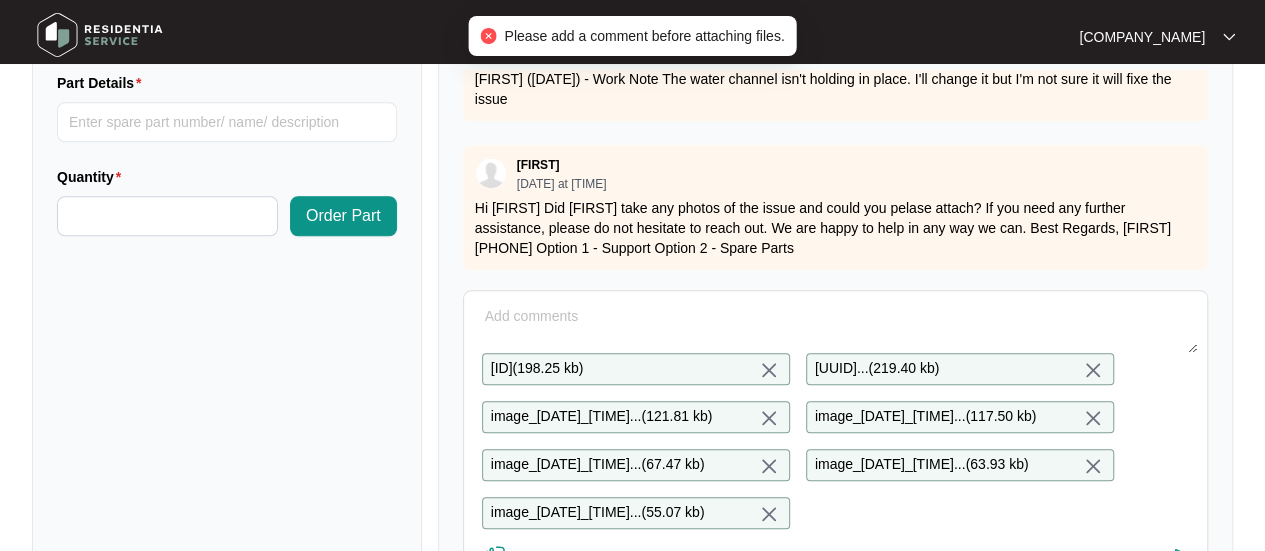 click at bounding box center [835, 327] 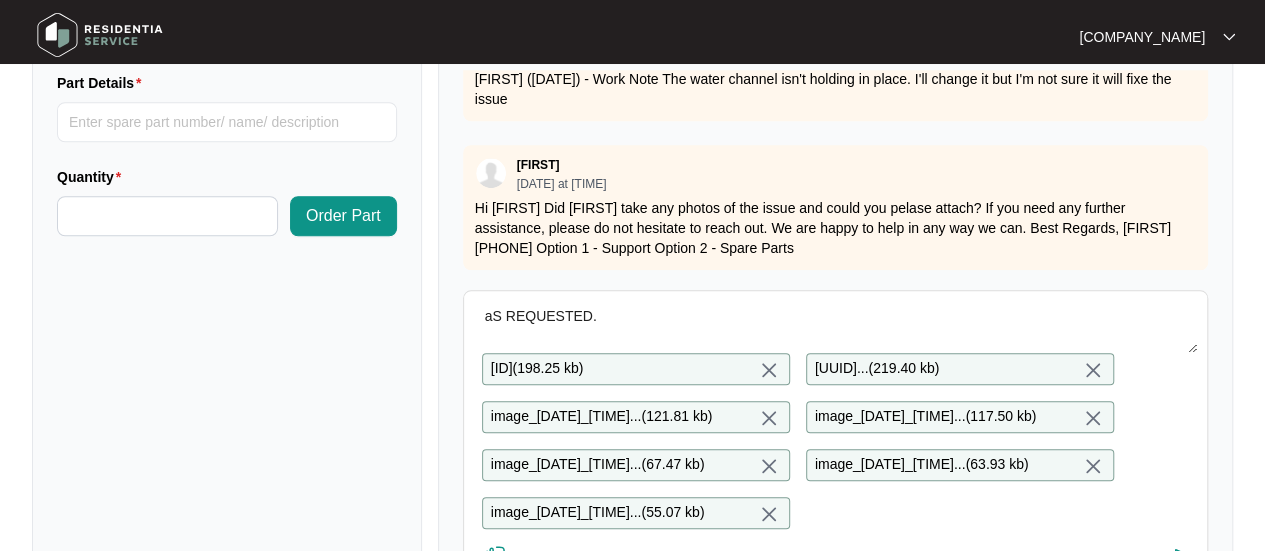 drag, startPoint x: 606, startPoint y: 321, endPoint x: 478, endPoint y: 317, distance: 128.06248 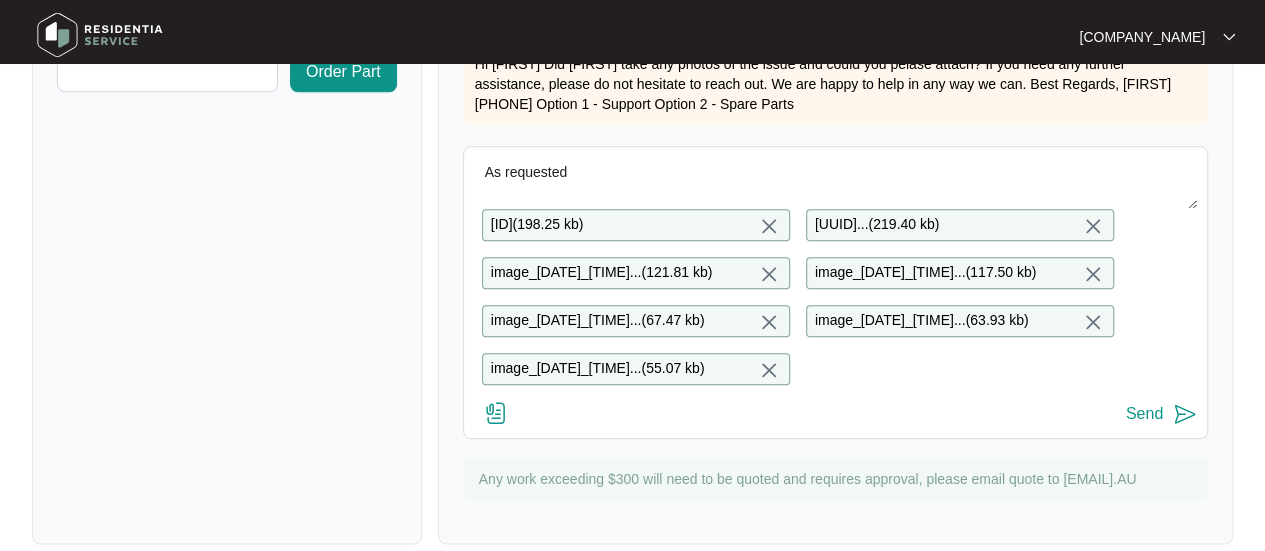 scroll, scrollTop: 998, scrollLeft: 0, axis: vertical 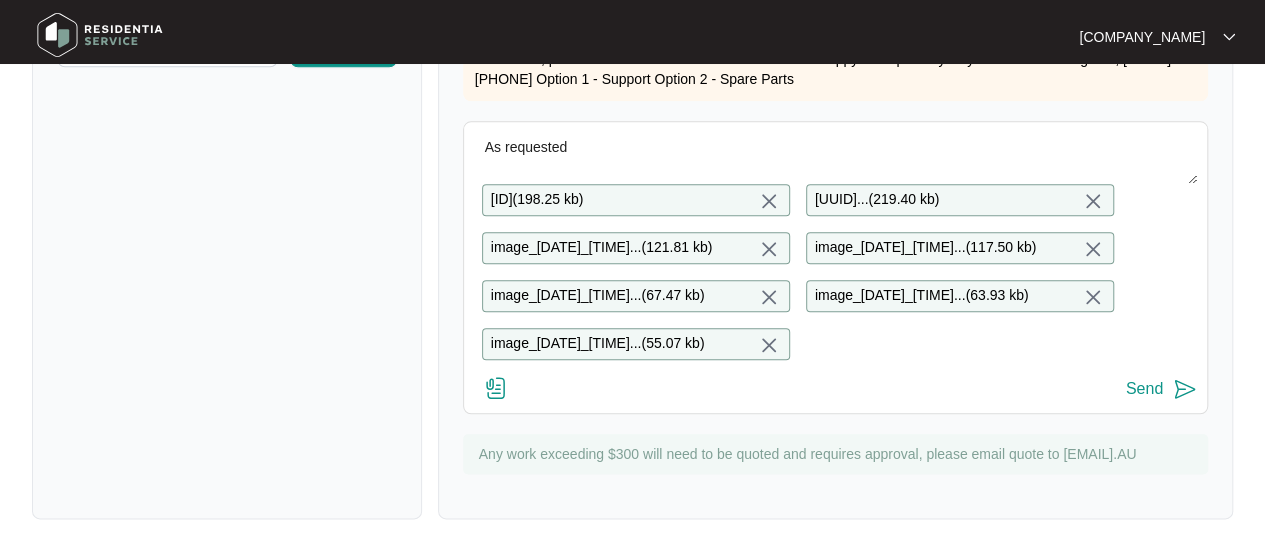 type on "As requested" 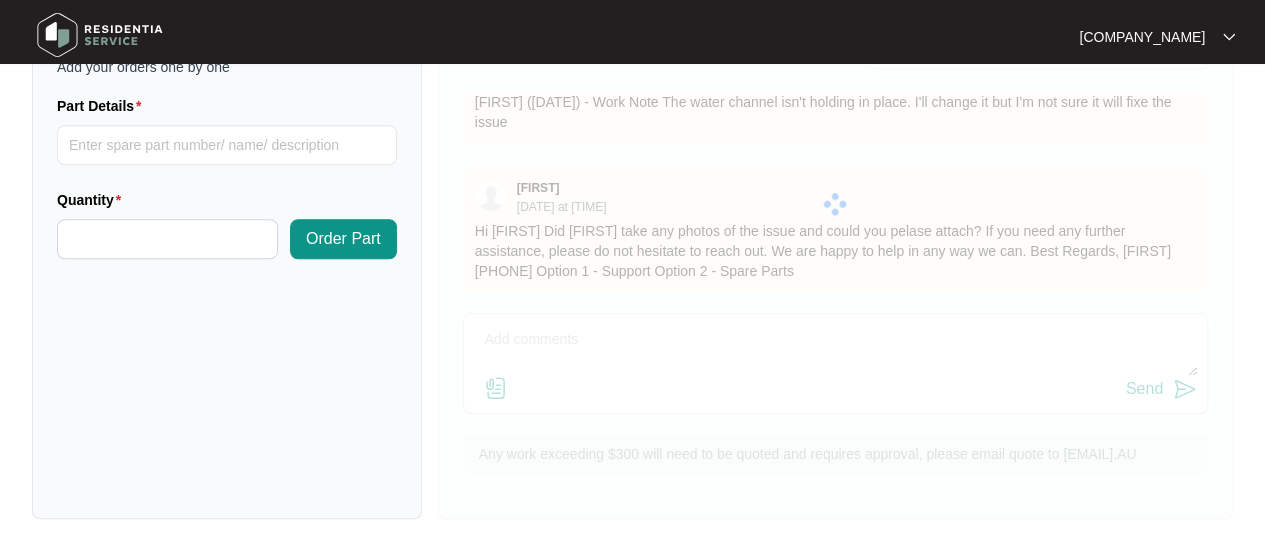 scroll, scrollTop: 791, scrollLeft: 0, axis: vertical 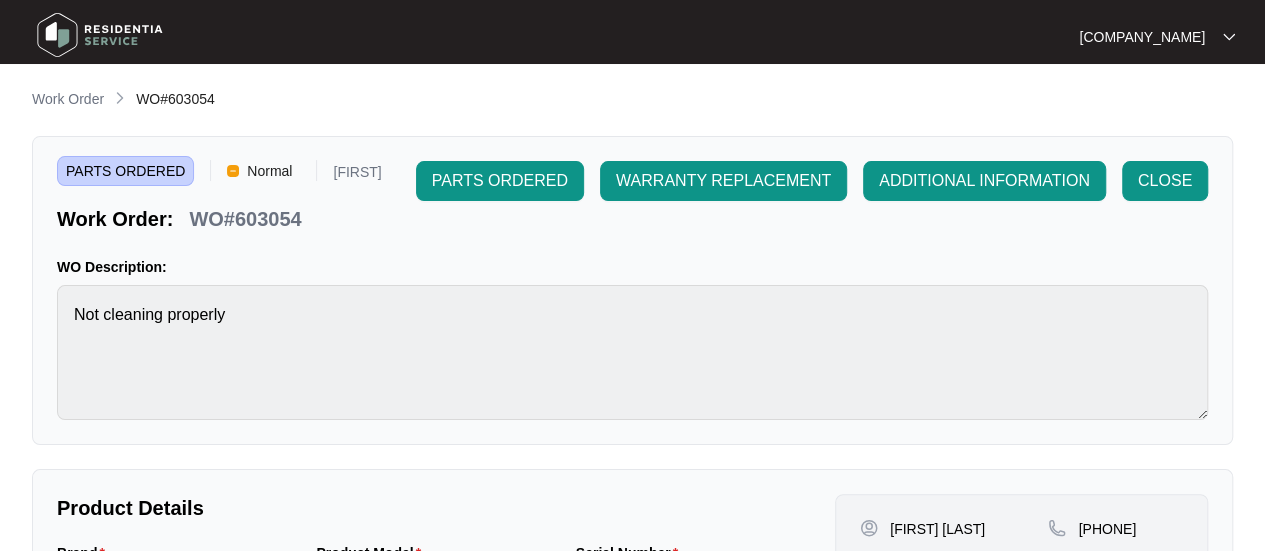 drag, startPoint x: 67, startPoint y: 99, endPoint x: 93, endPoint y: 108, distance: 27.513634 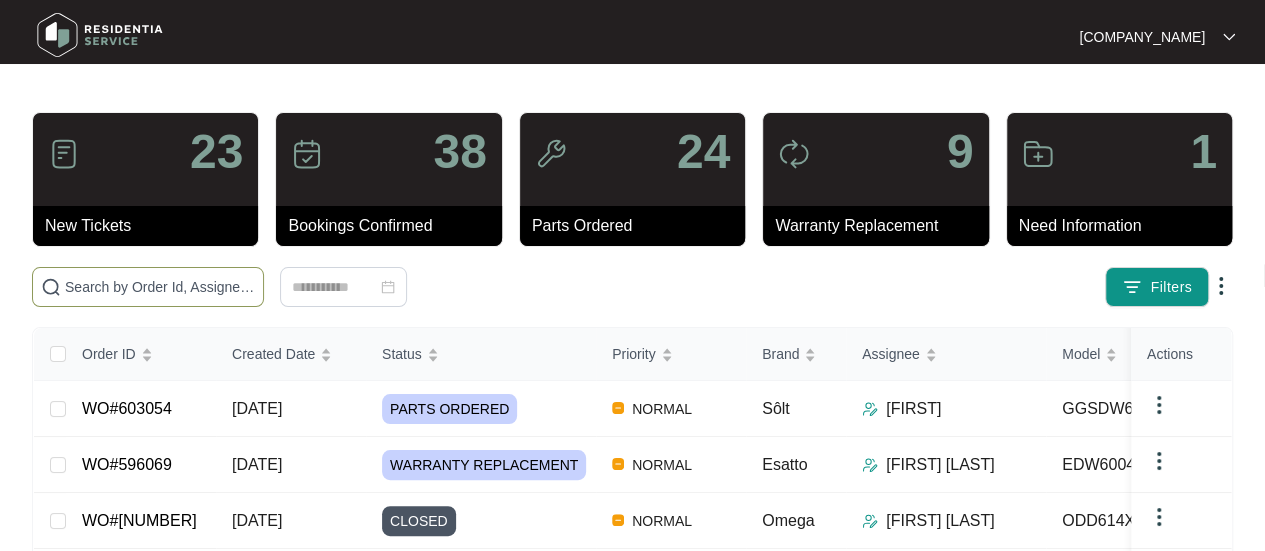 click at bounding box center (148, 287) 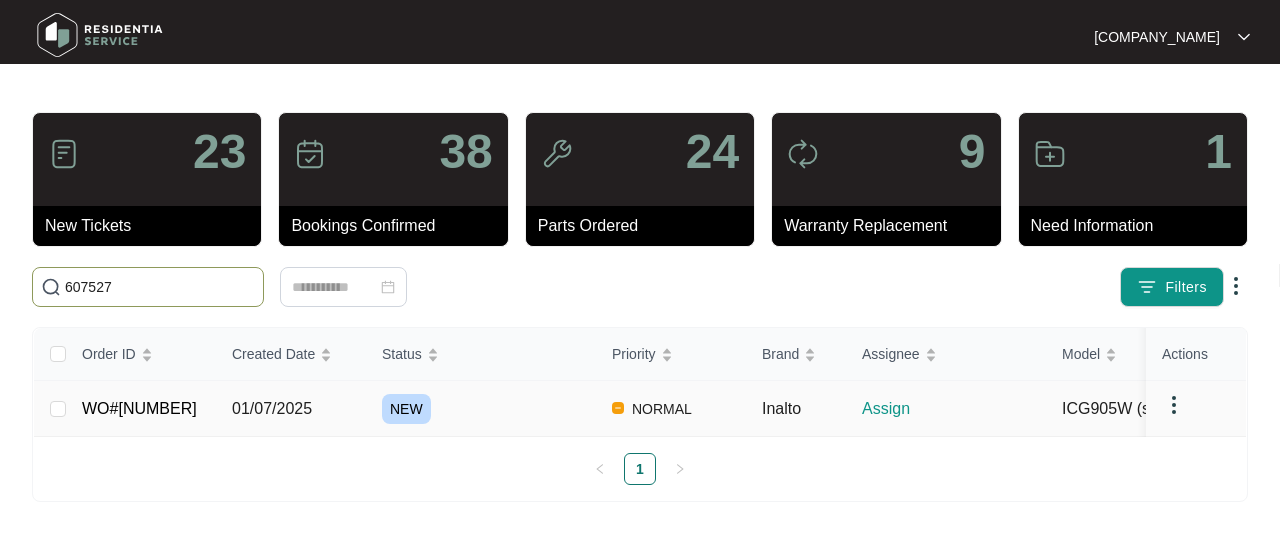 type on "607527" 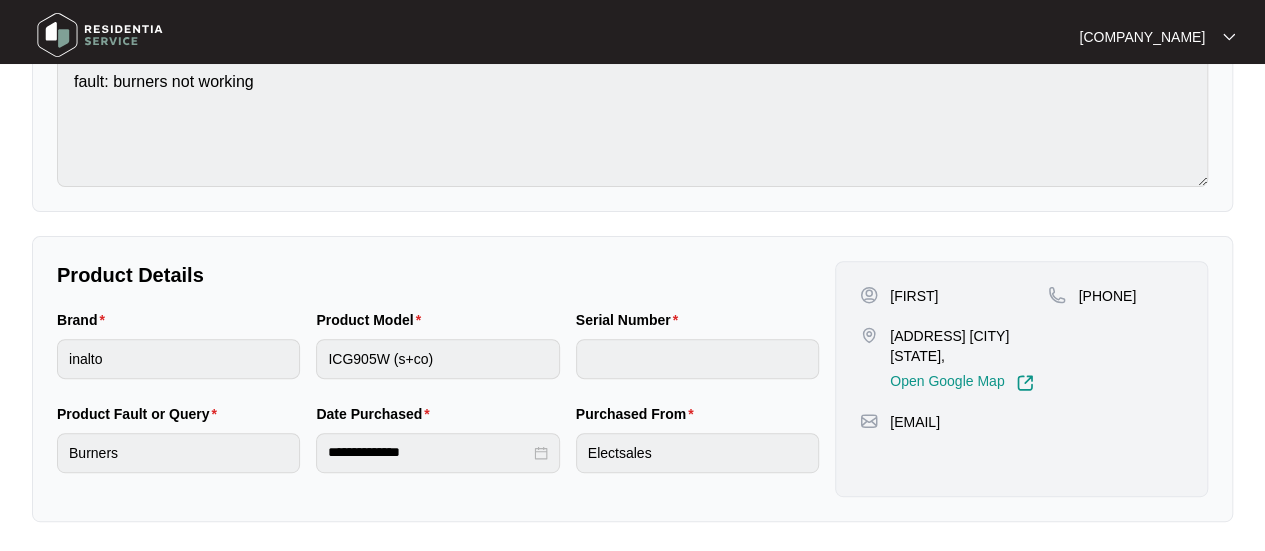 scroll, scrollTop: 0, scrollLeft: 0, axis: both 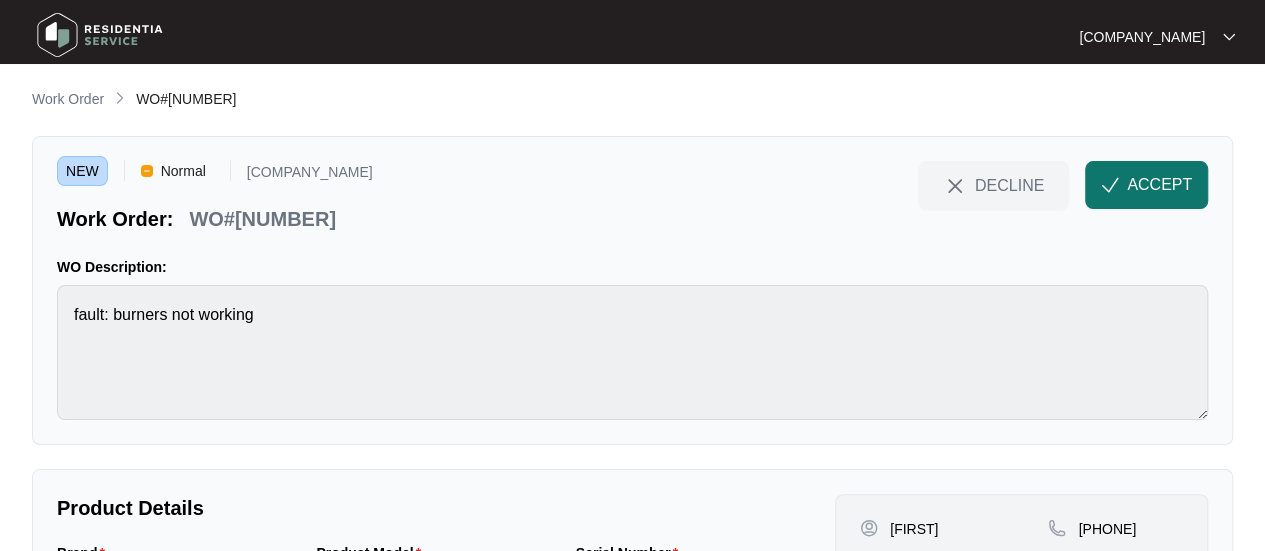 click on "ACCEPT" at bounding box center (1159, 185) 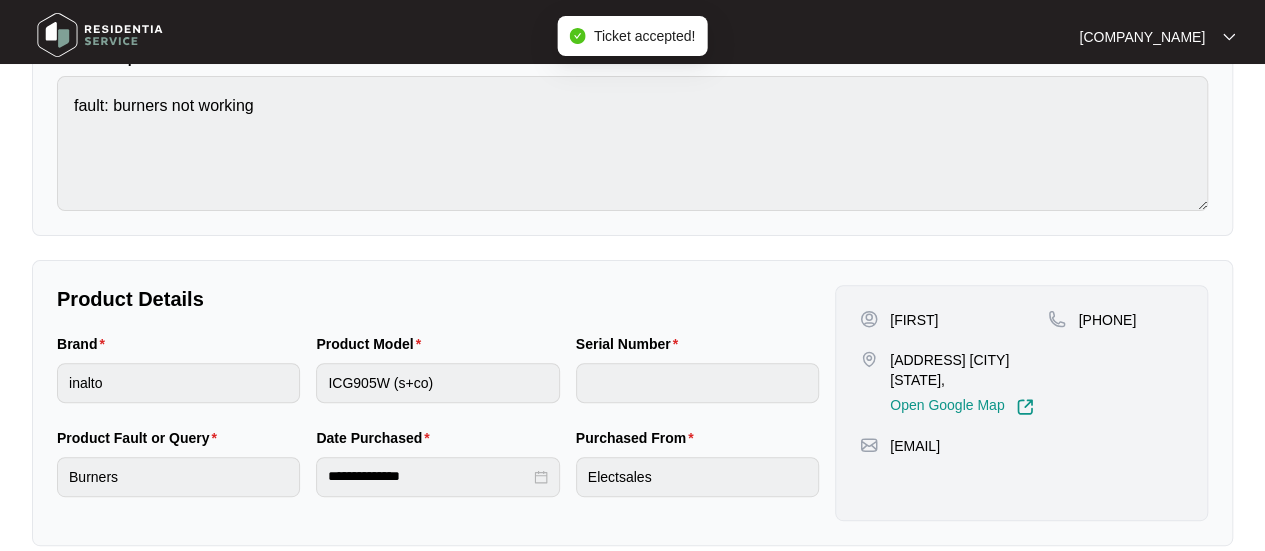 scroll, scrollTop: 300, scrollLeft: 0, axis: vertical 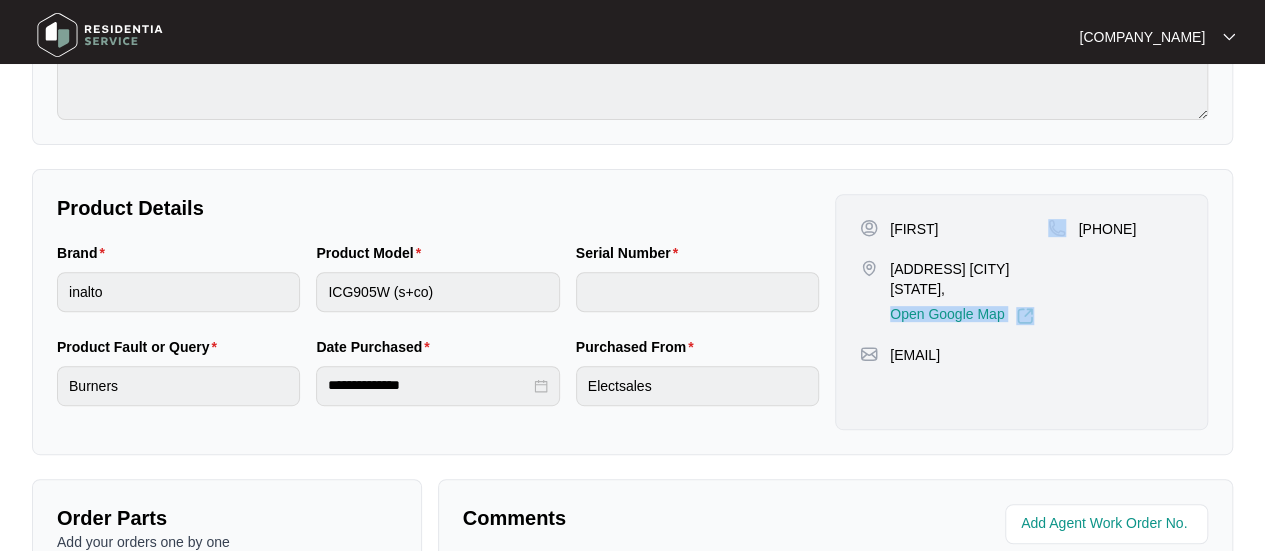 drag, startPoint x: 1048, startPoint y: 268, endPoint x: 937, endPoint y: 279, distance: 111.54372 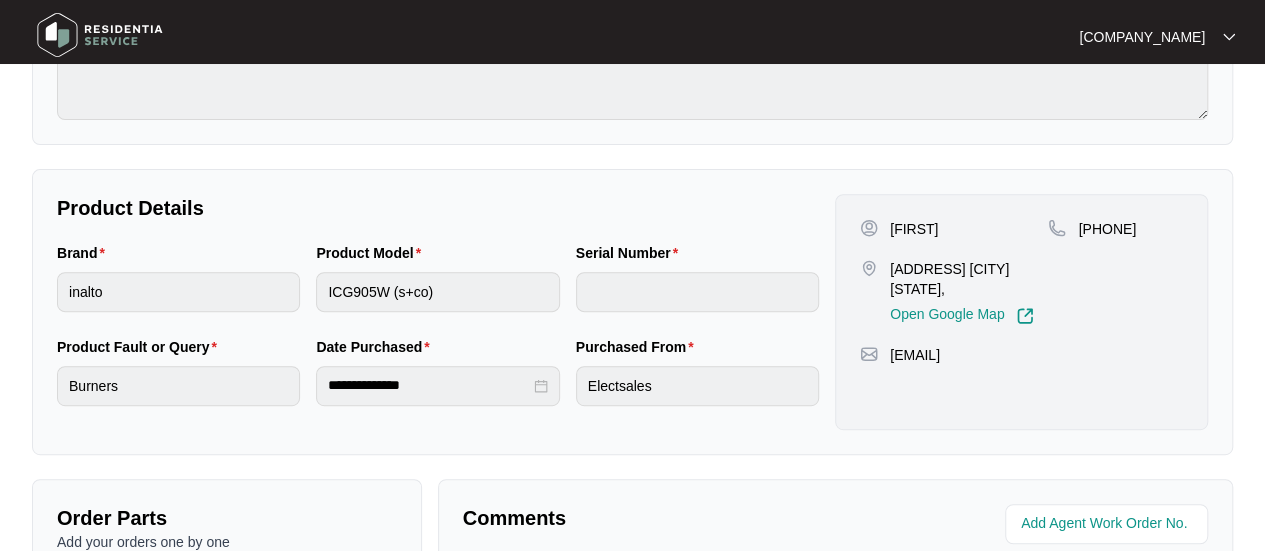 drag, startPoint x: 1054, startPoint y: 283, endPoint x: 1058, endPoint y: 268, distance: 15.524175 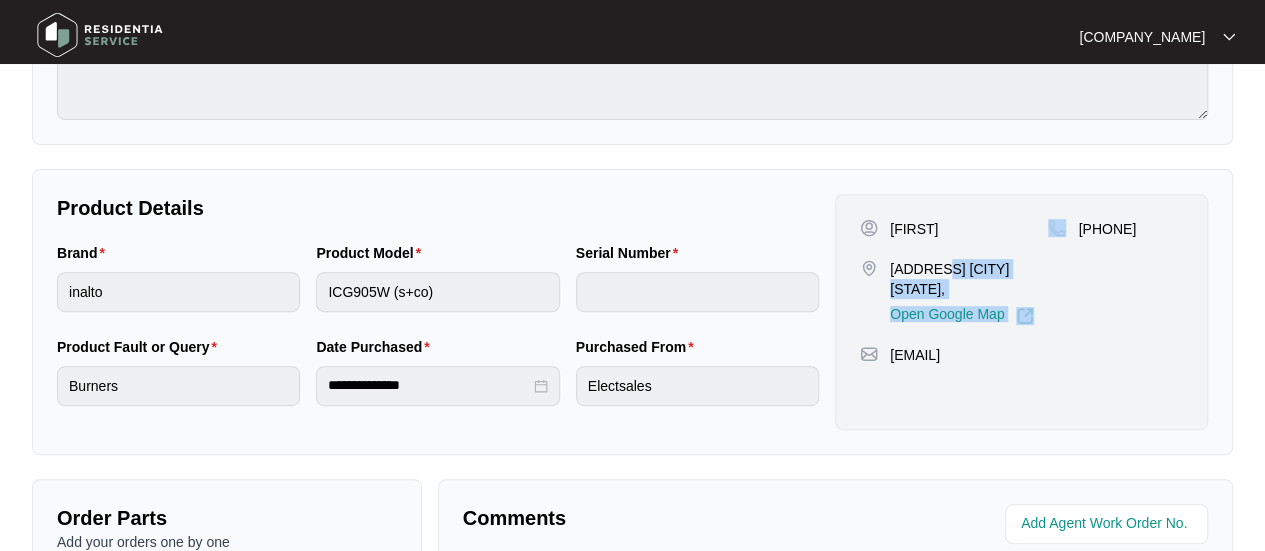 drag, startPoint x: 1048, startPoint y: 259, endPoint x: 1013, endPoint y: 269, distance: 36.40055 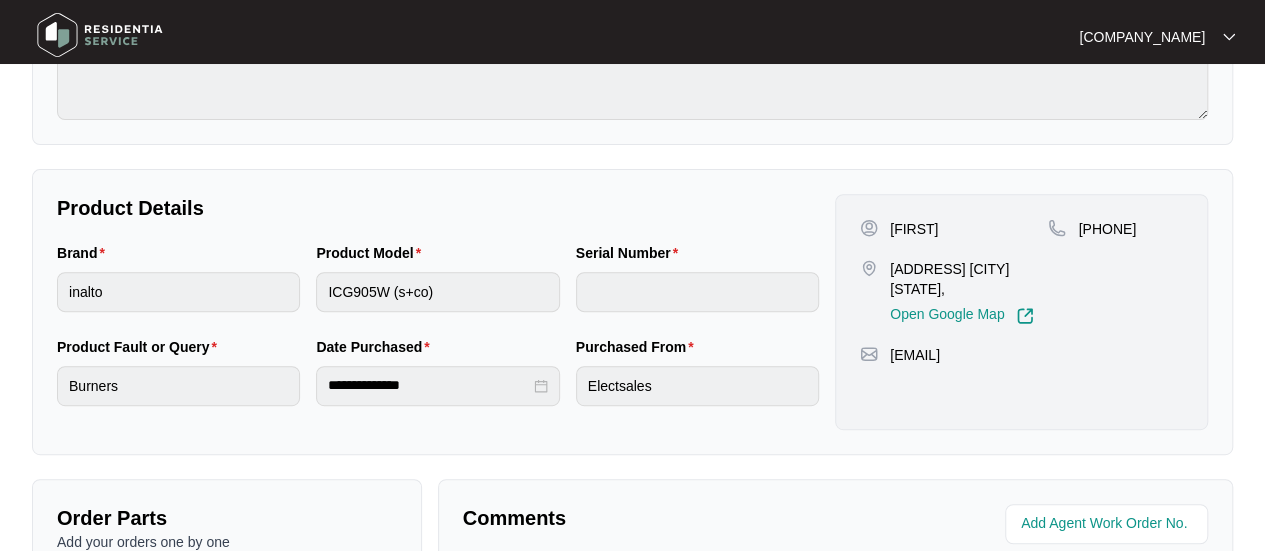 click on "[PHONE]" at bounding box center [1115, 272] 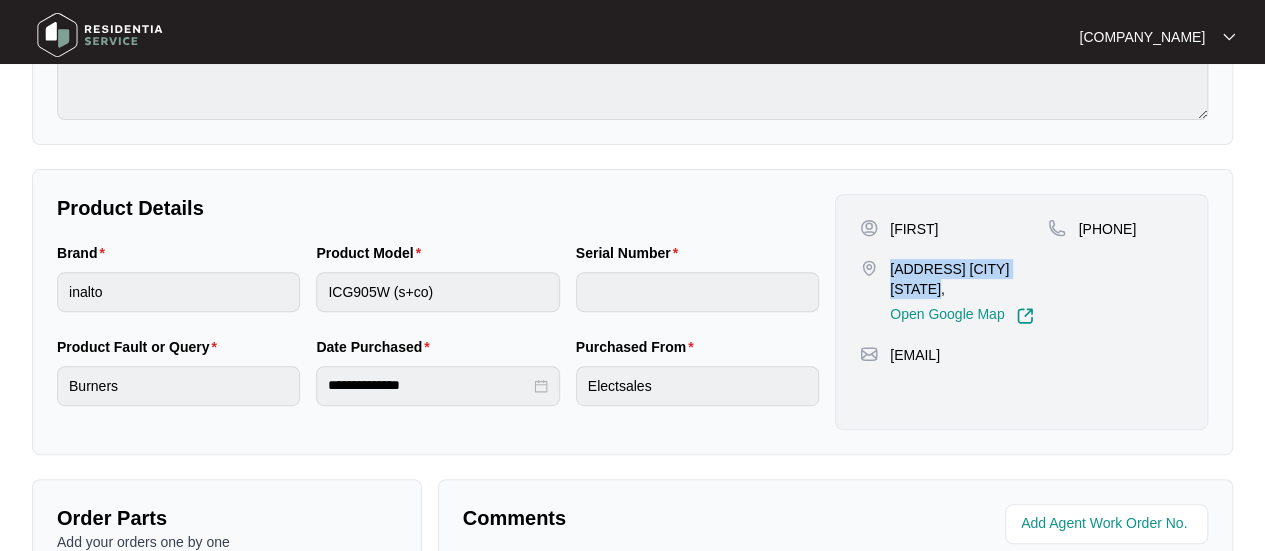 drag, startPoint x: 1043, startPoint y: 269, endPoint x: 890, endPoint y: 261, distance: 153.20901 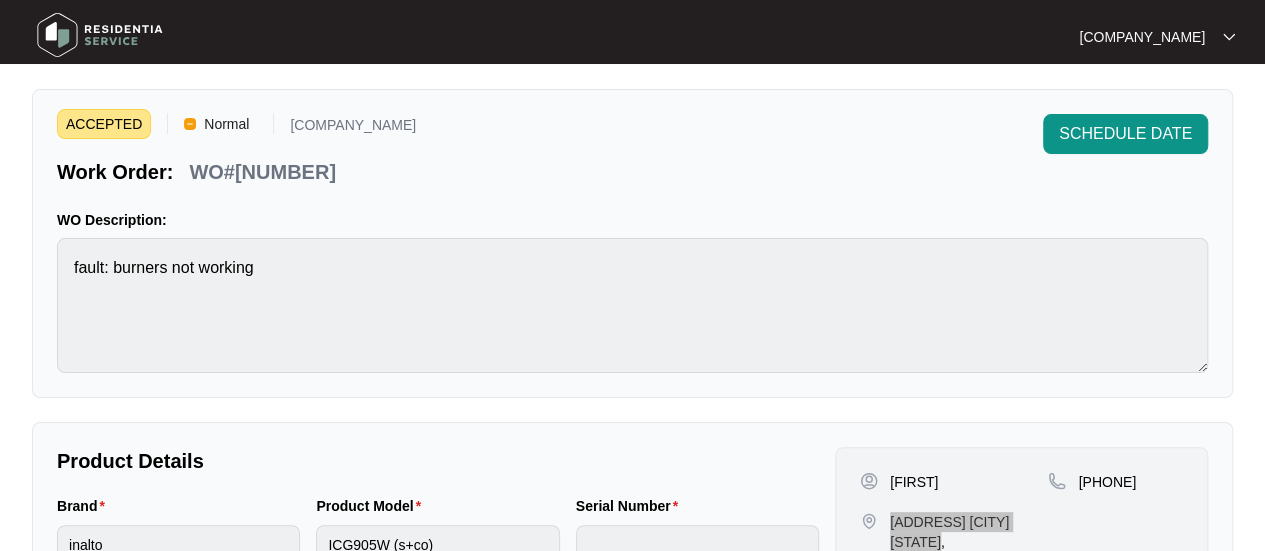 scroll, scrollTop: 0, scrollLeft: 0, axis: both 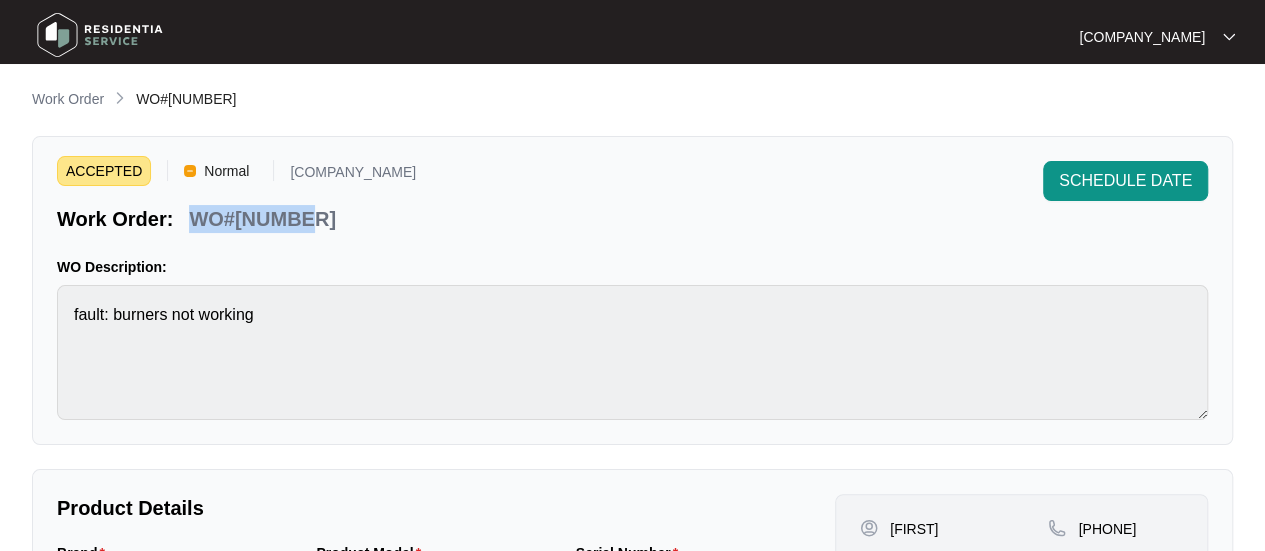 drag, startPoint x: 318, startPoint y: 216, endPoint x: 187, endPoint y: 214, distance: 131.01526 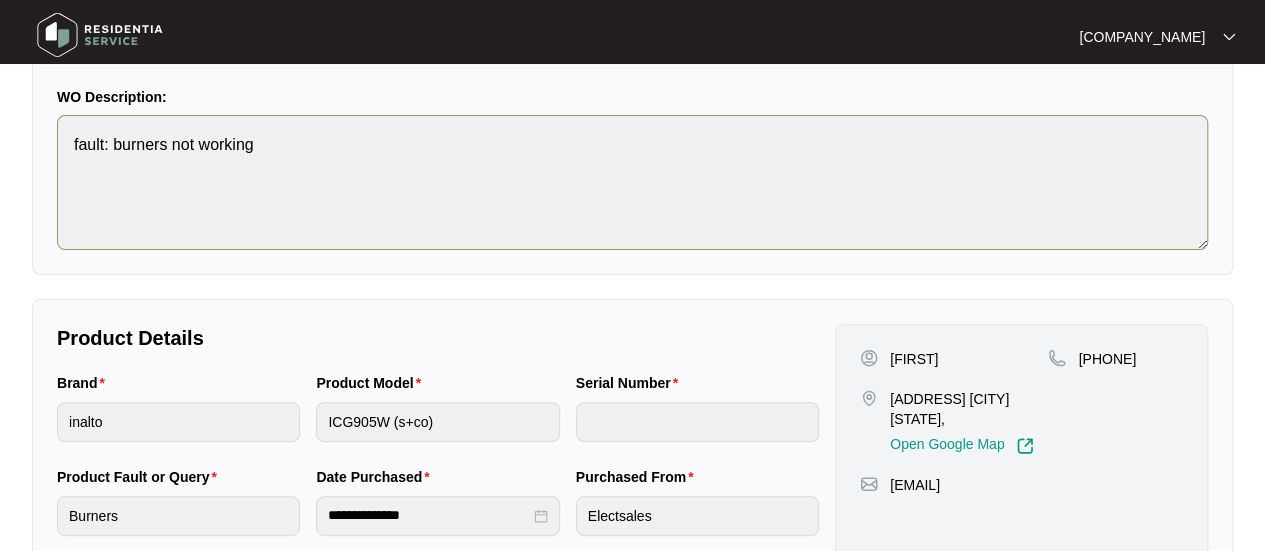 scroll, scrollTop: 200, scrollLeft: 0, axis: vertical 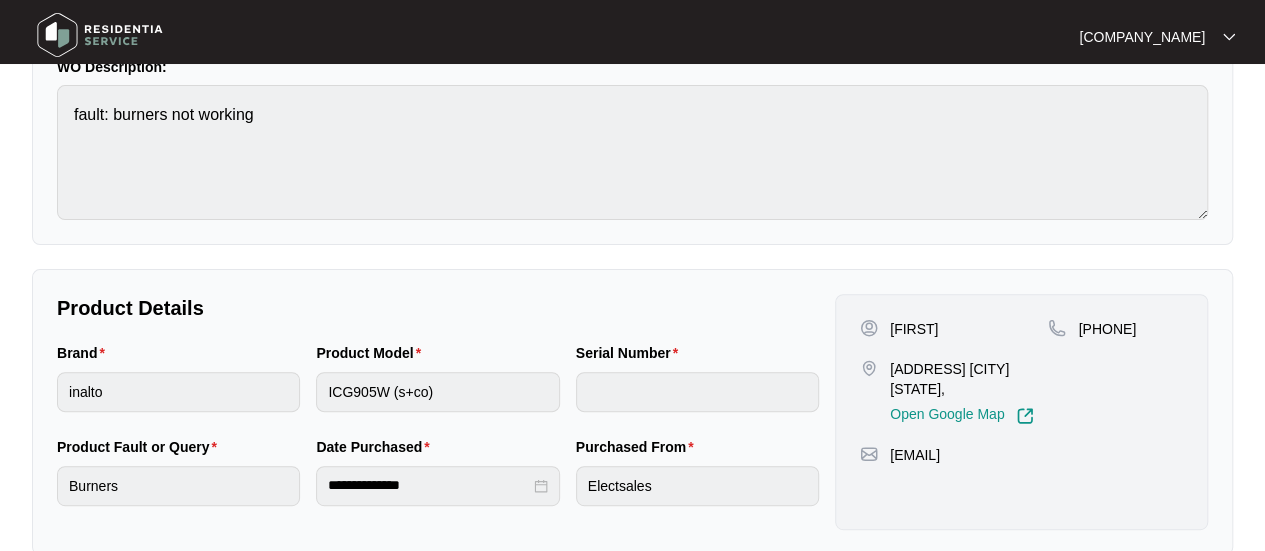 drag, startPoint x: 1174, startPoint y: 330, endPoint x: 1108, endPoint y: 339, distance: 66.61081 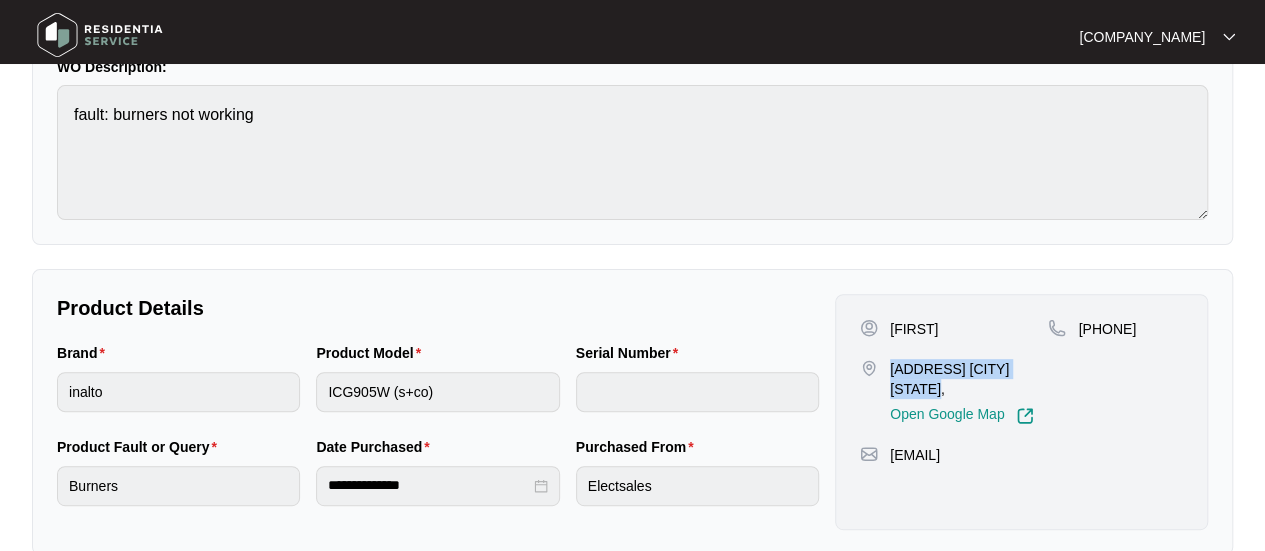 drag, startPoint x: 1030, startPoint y: 366, endPoint x: 890, endPoint y: 369, distance: 140.03214 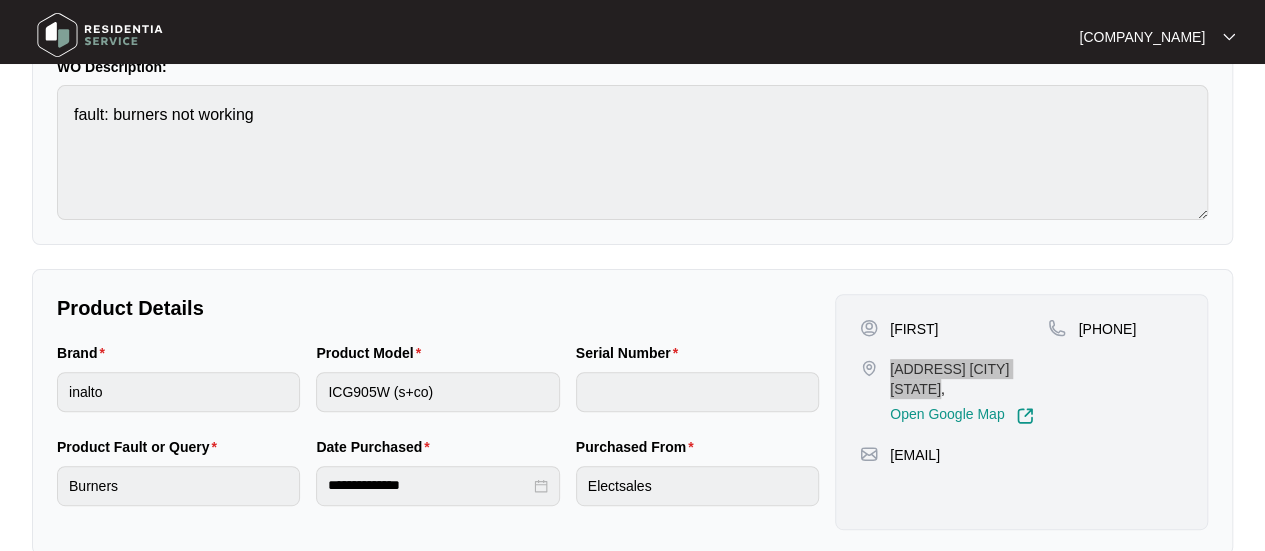 scroll, scrollTop: 0, scrollLeft: 0, axis: both 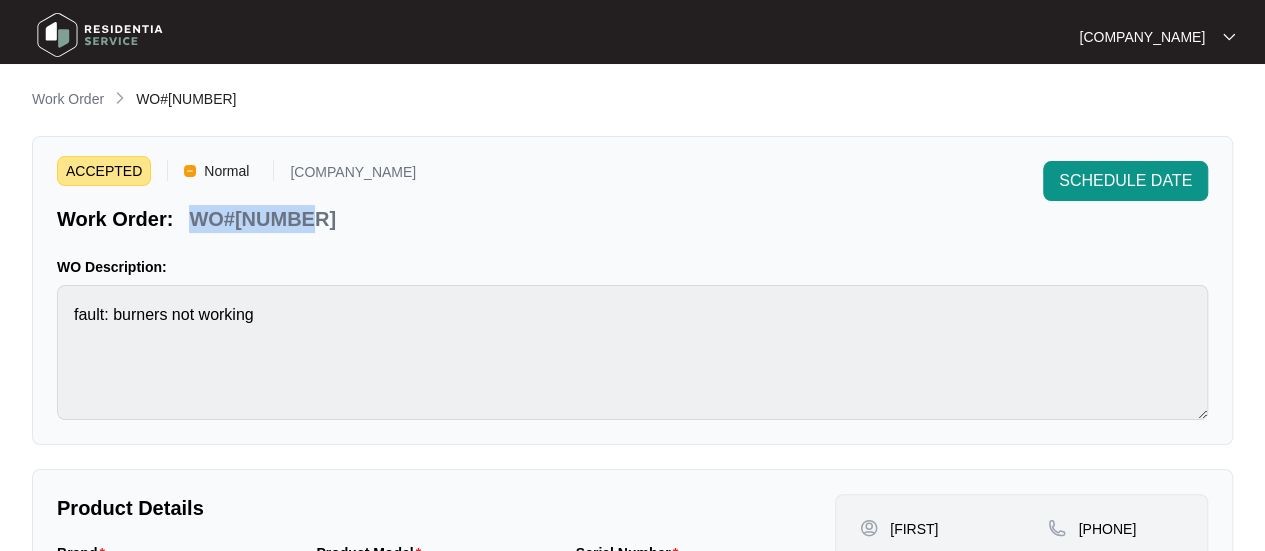 drag, startPoint x: 321, startPoint y: 211, endPoint x: 196, endPoint y: 221, distance: 125.39936 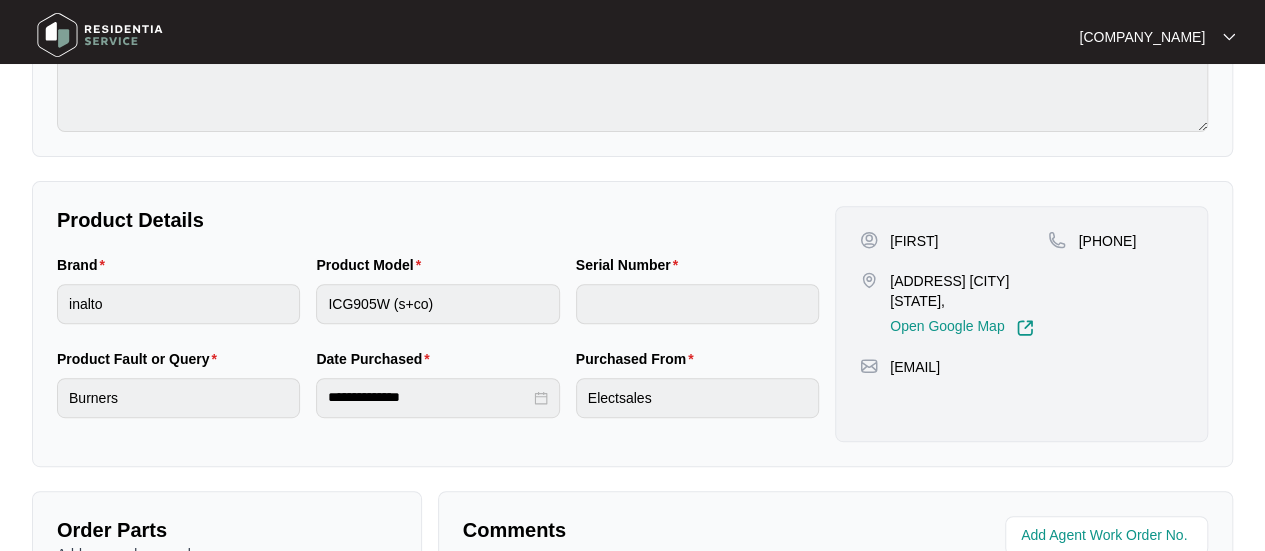 scroll, scrollTop: 400, scrollLeft: 0, axis: vertical 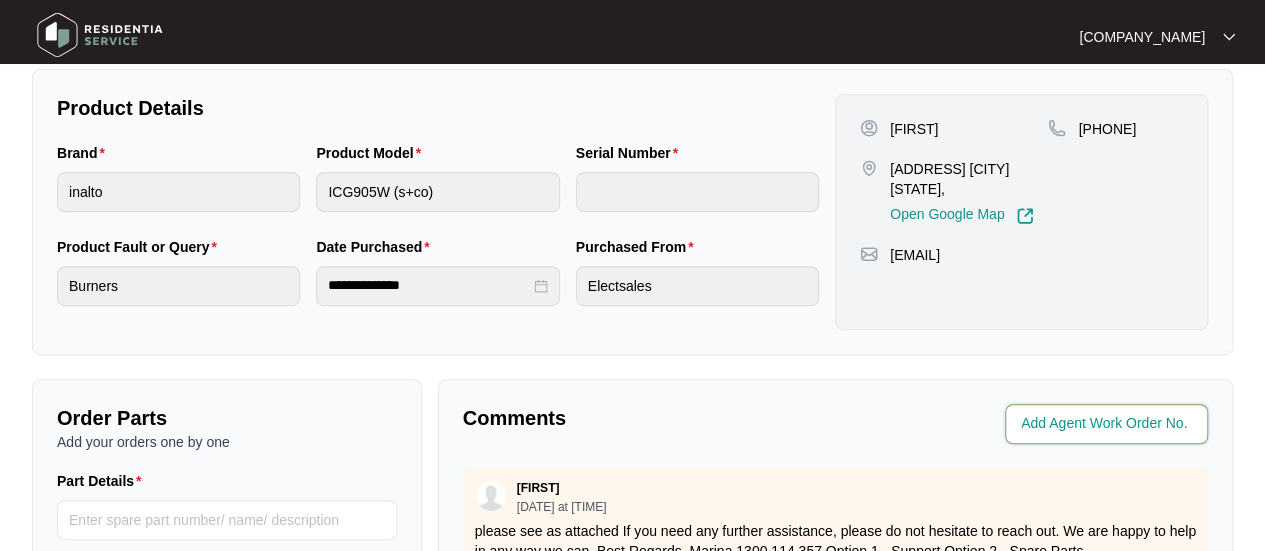click at bounding box center (1108, 424) 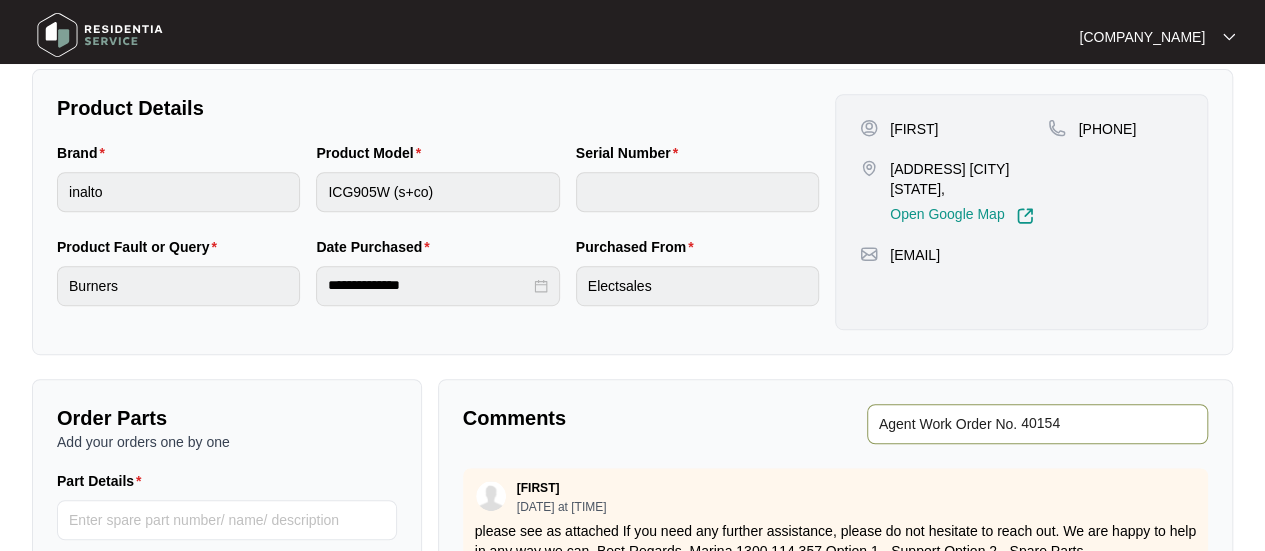 type on "40154" 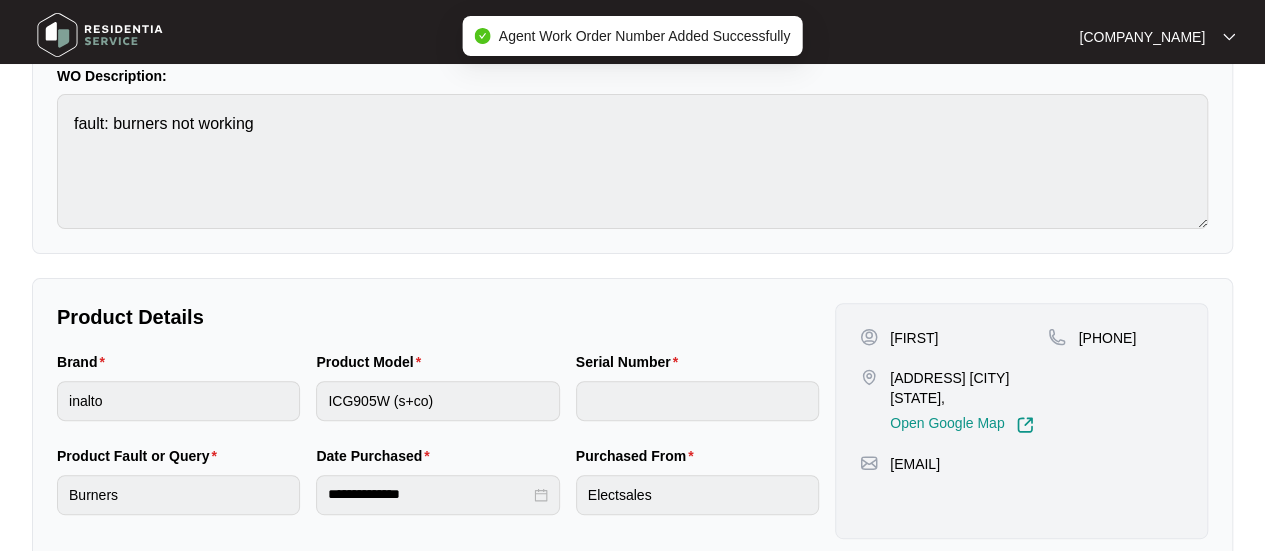 scroll, scrollTop: 0, scrollLeft: 0, axis: both 